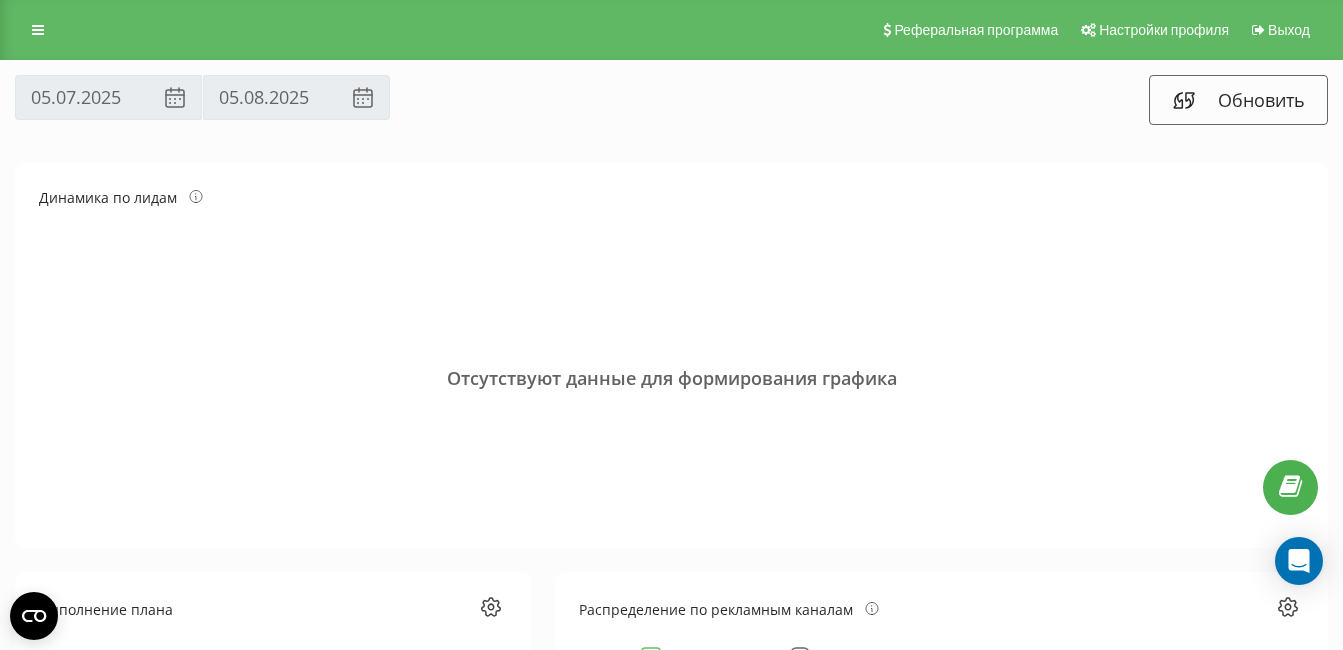 scroll, scrollTop: 0, scrollLeft: 0, axis: both 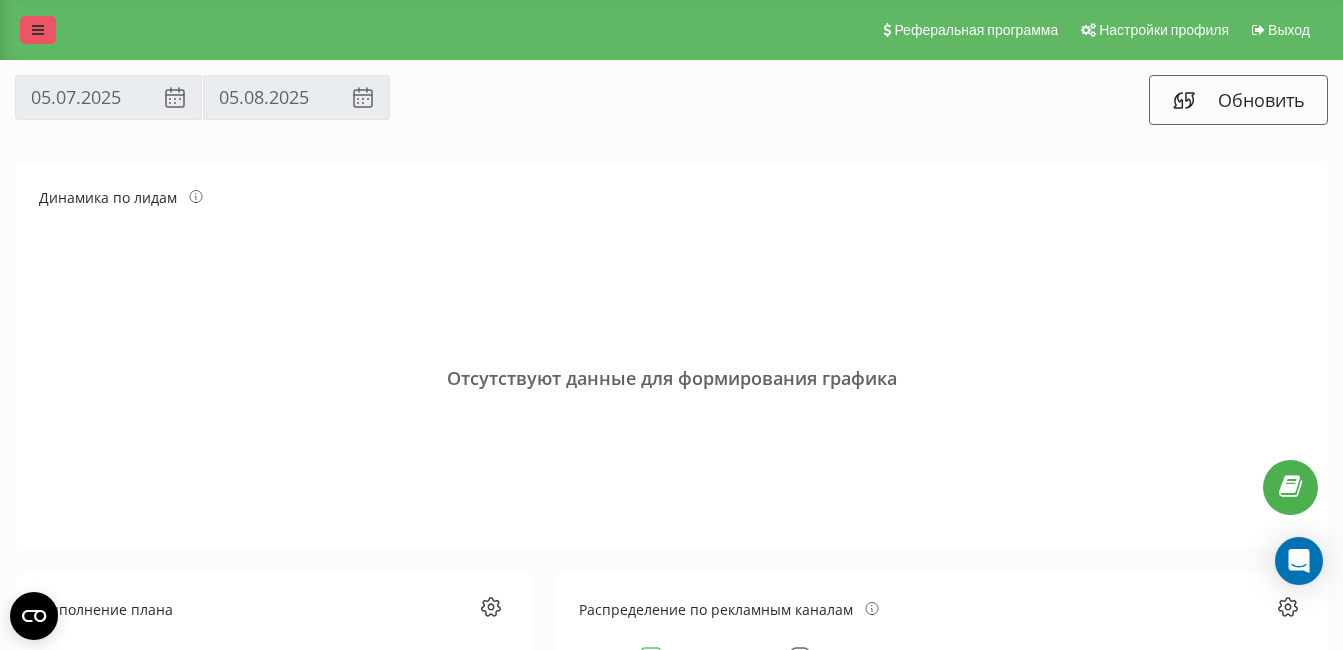 click at bounding box center (38, 30) 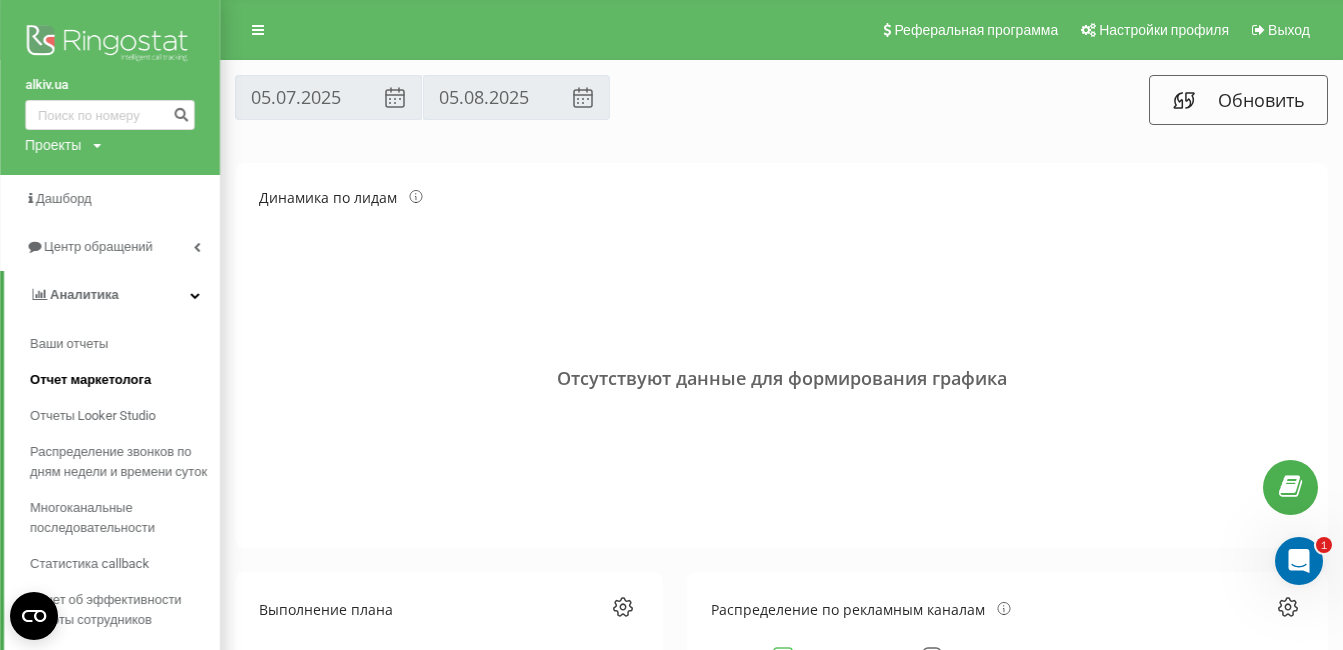 scroll, scrollTop: 0, scrollLeft: 0, axis: both 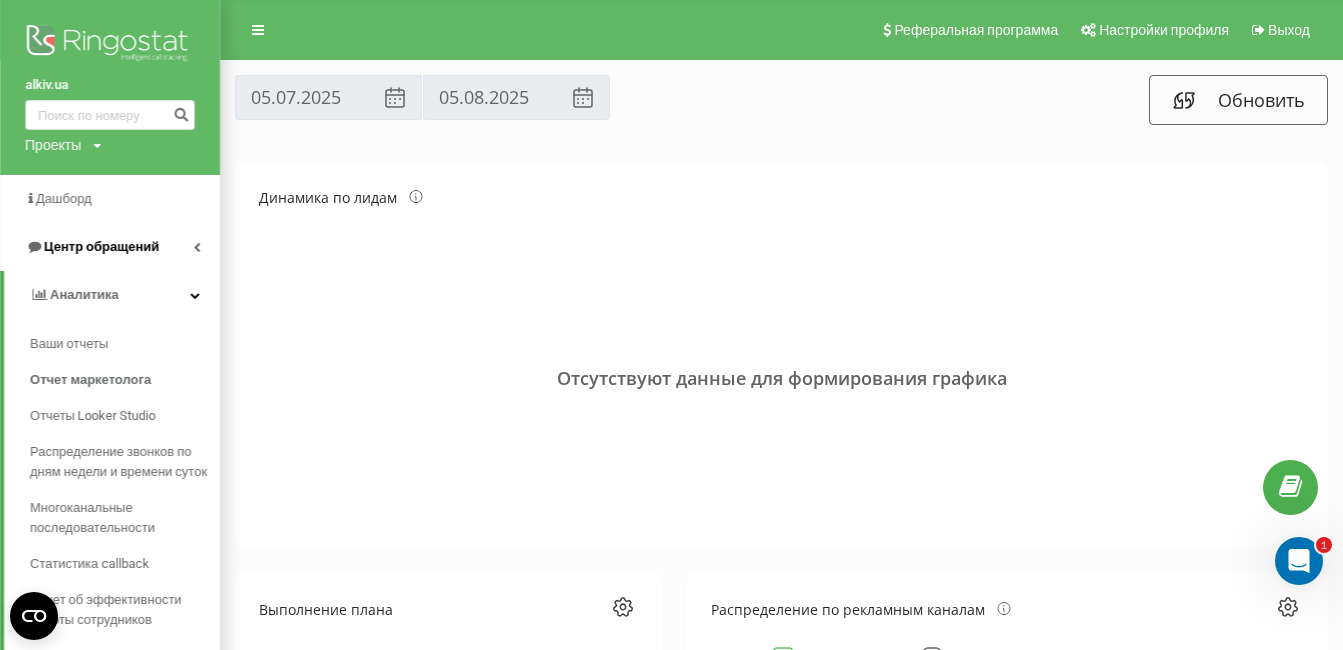 click on "Центр обращений" at bounding box center [101, 246] 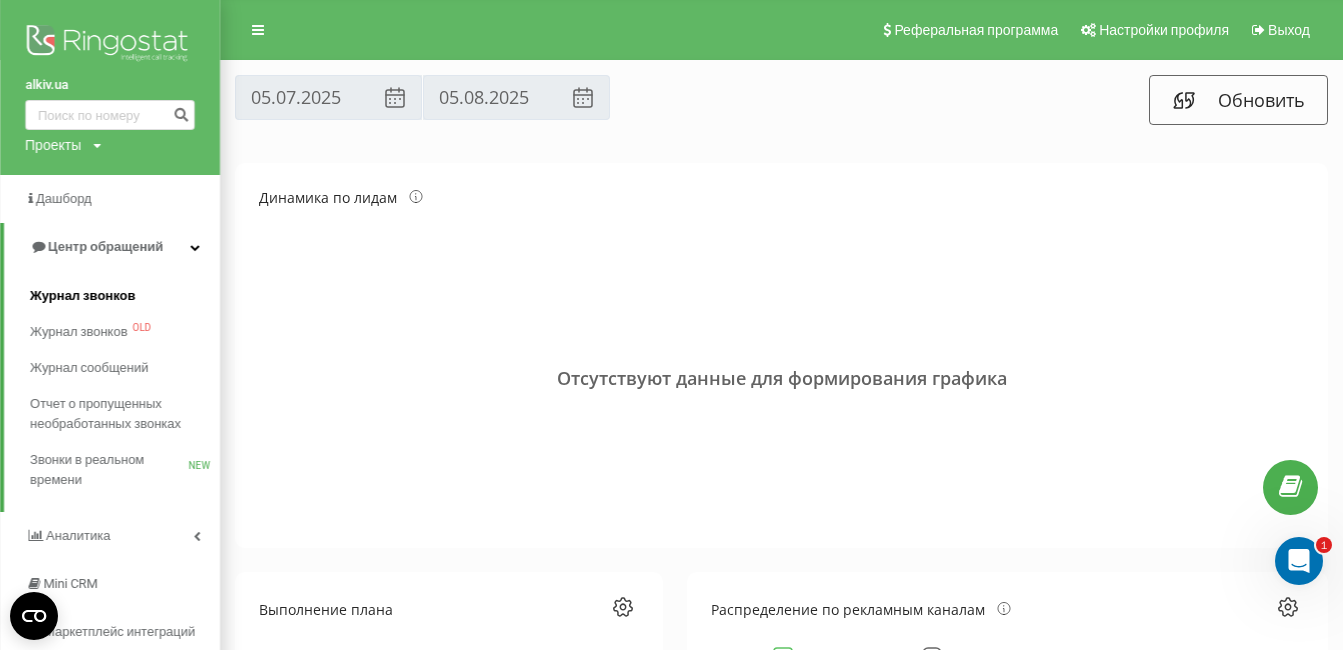 click on "Журнал звонков" at bounding box center [82, 296] 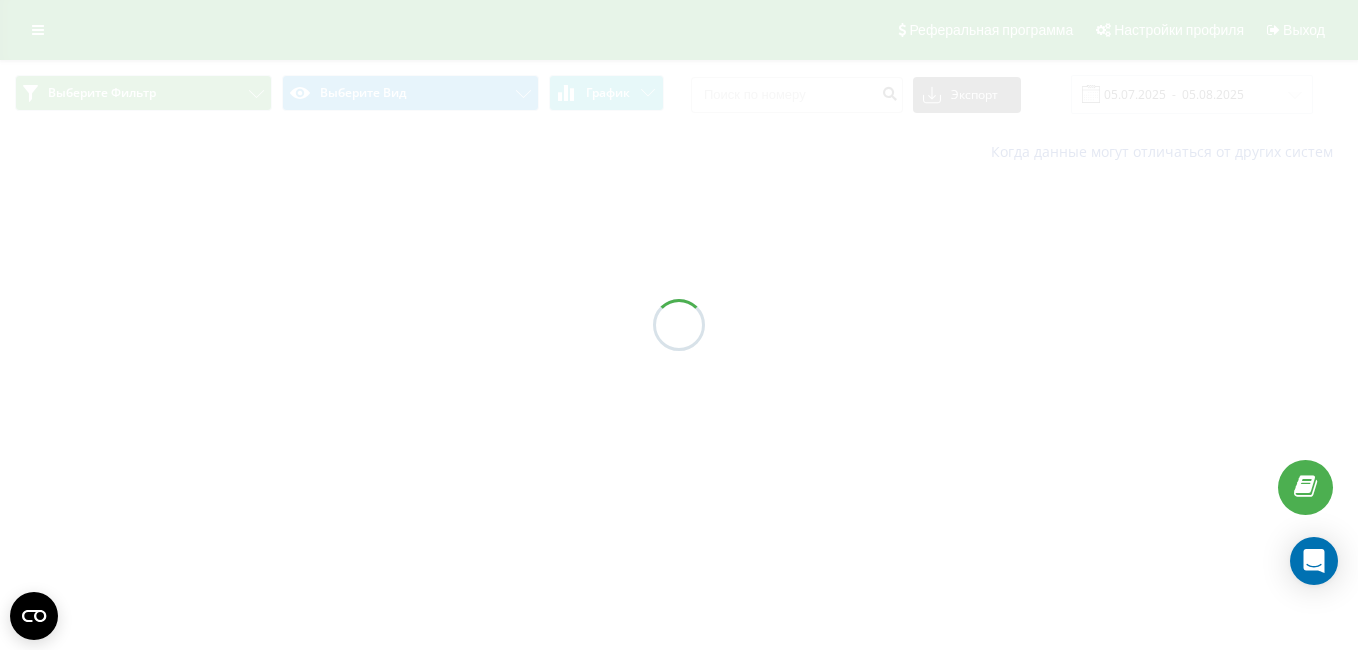 scroll, scrollTop: 0, scrollLeft: 0, axis: both 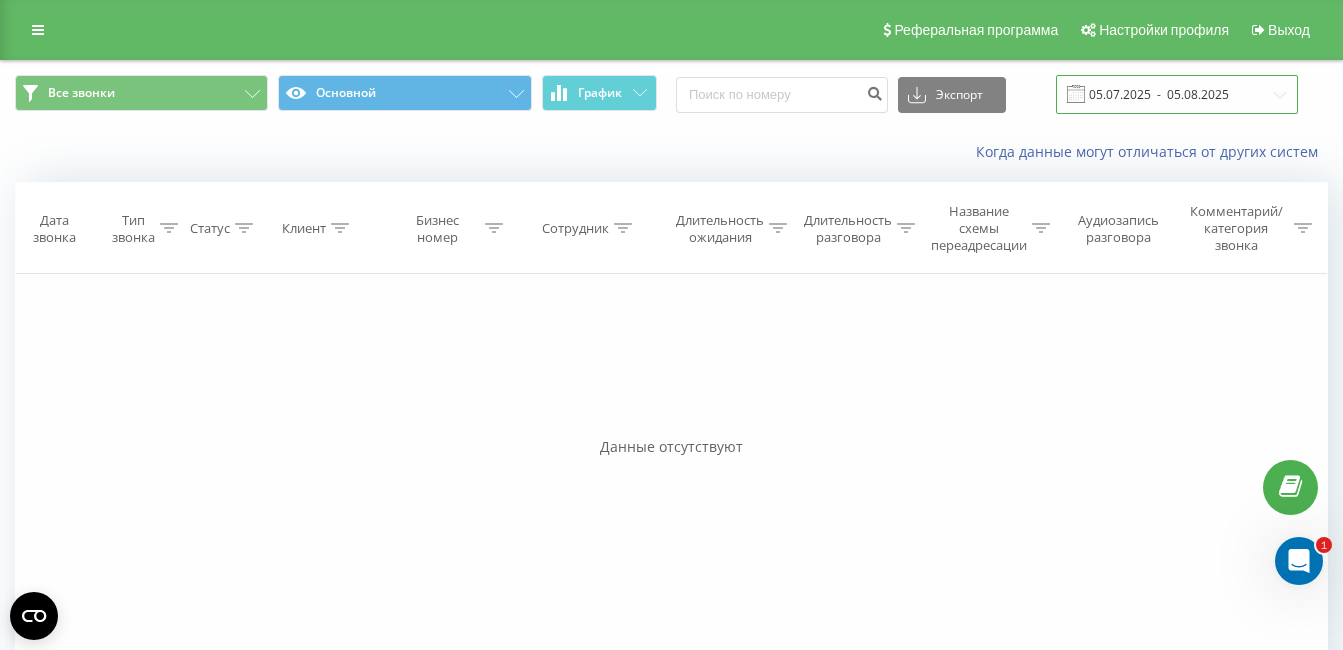 click on "05.07.2025  -  05.08.2025" at bounding box center (1177, 94) 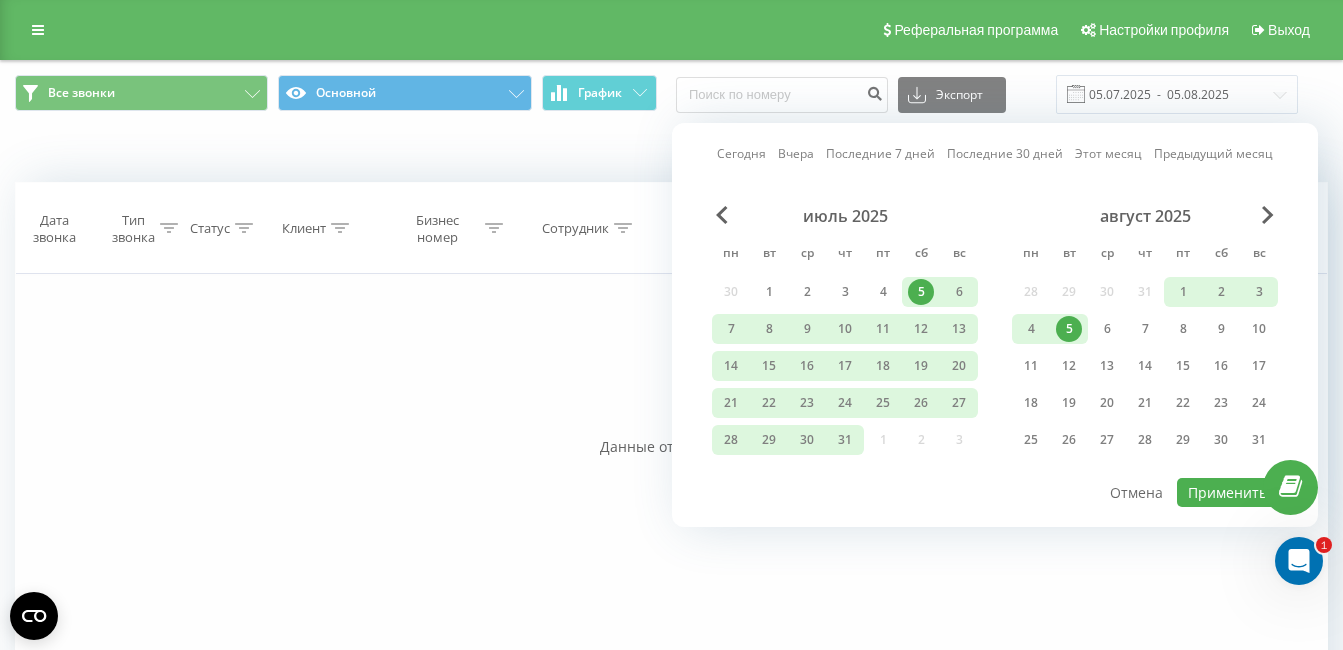 click on "июль 2025" at bounding box center [845, 216] 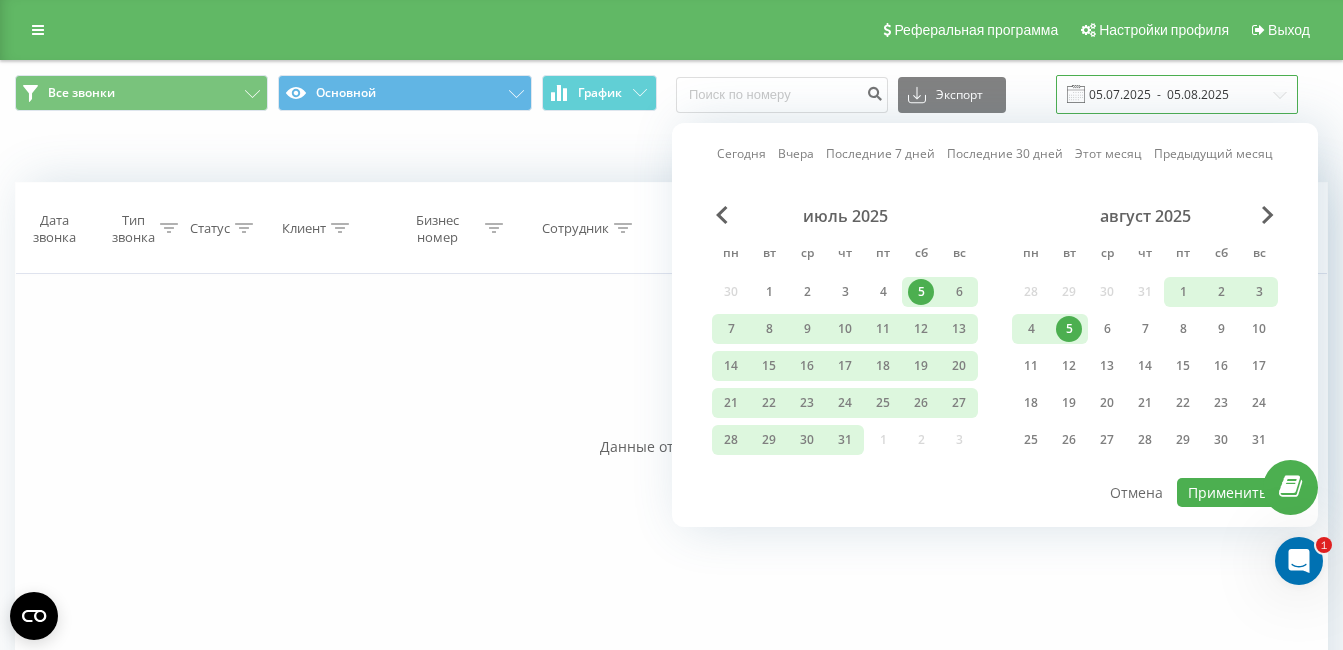 click on "05.07.2025  -  05.08.2025" at bounding box center [1177, 94] 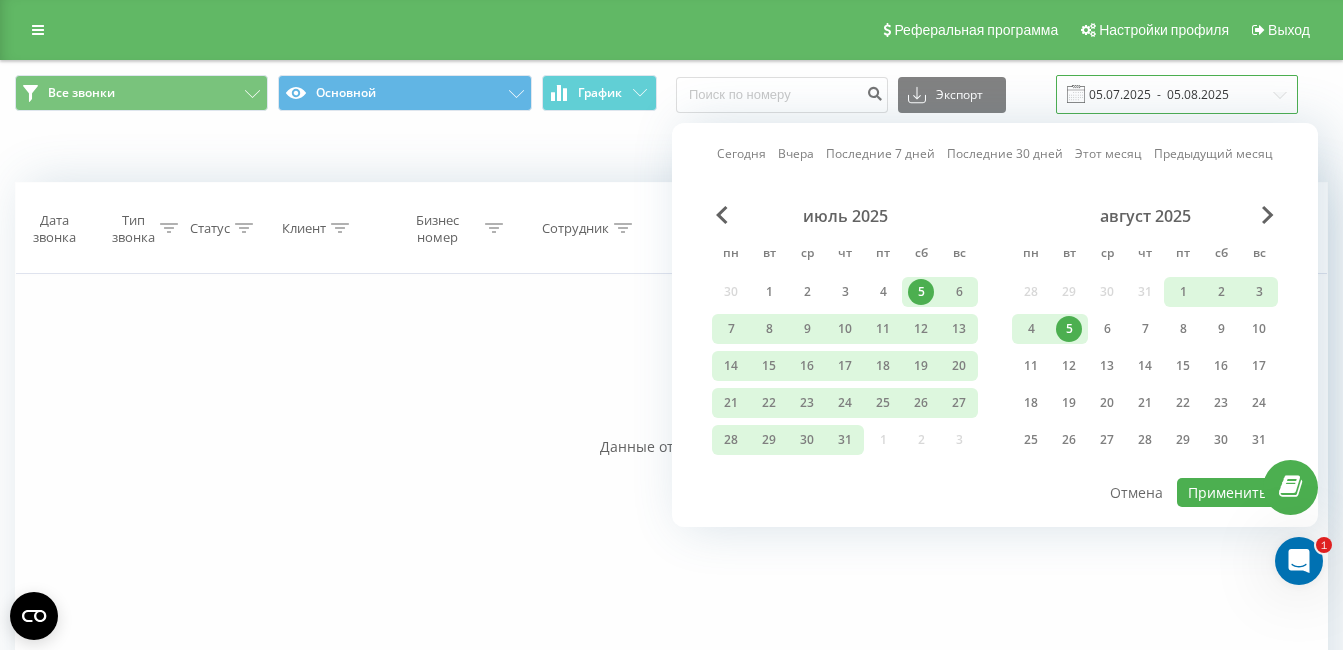 click on "05.07.2025  -  05.08.2025" at bounding box center (1177, 94) 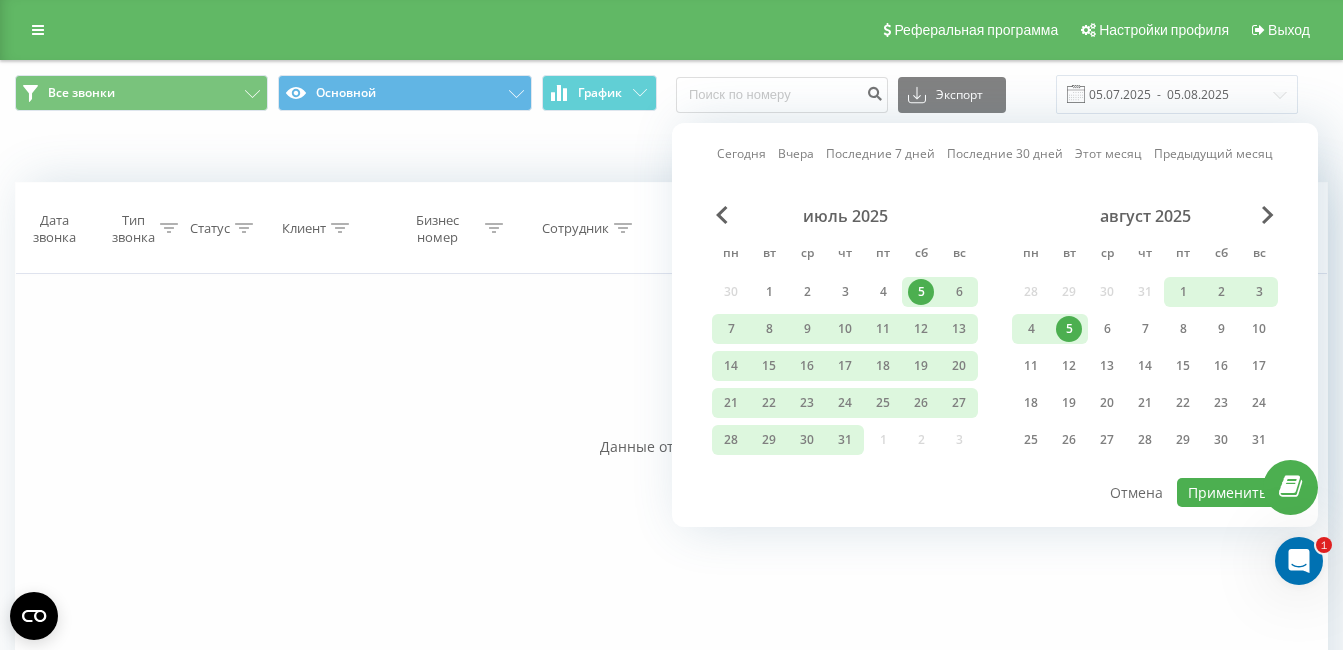 click on "Фильтровать по условию Равно Введите значение Отмена OK Фильтровать по условию Равно Введите значение Отмена OK Фильтровать по условию Содержит Отмена OK Фильтровать по условию Содержит Отмена OK Фильтровать по условию Содержит Отмена OK Фильтровать по условию Равно Отмена OK Фильтровать по условию Равно Отмена OK Фильтровать по условию Содержит Отмена OK Фильтровать по условию Равно Введите значение Отмена OK" at bounding box center [671, 499] 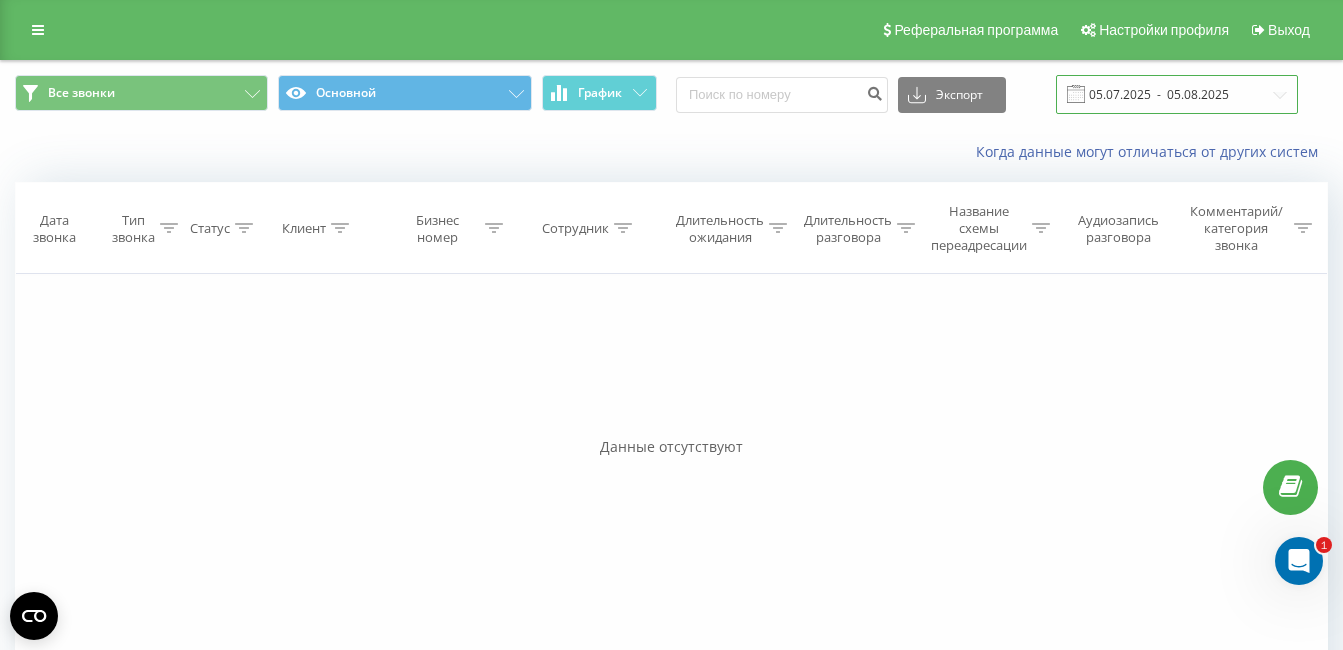 click on "05.07.2025  -  05.08.2025" at bounding box center (1177, 94) 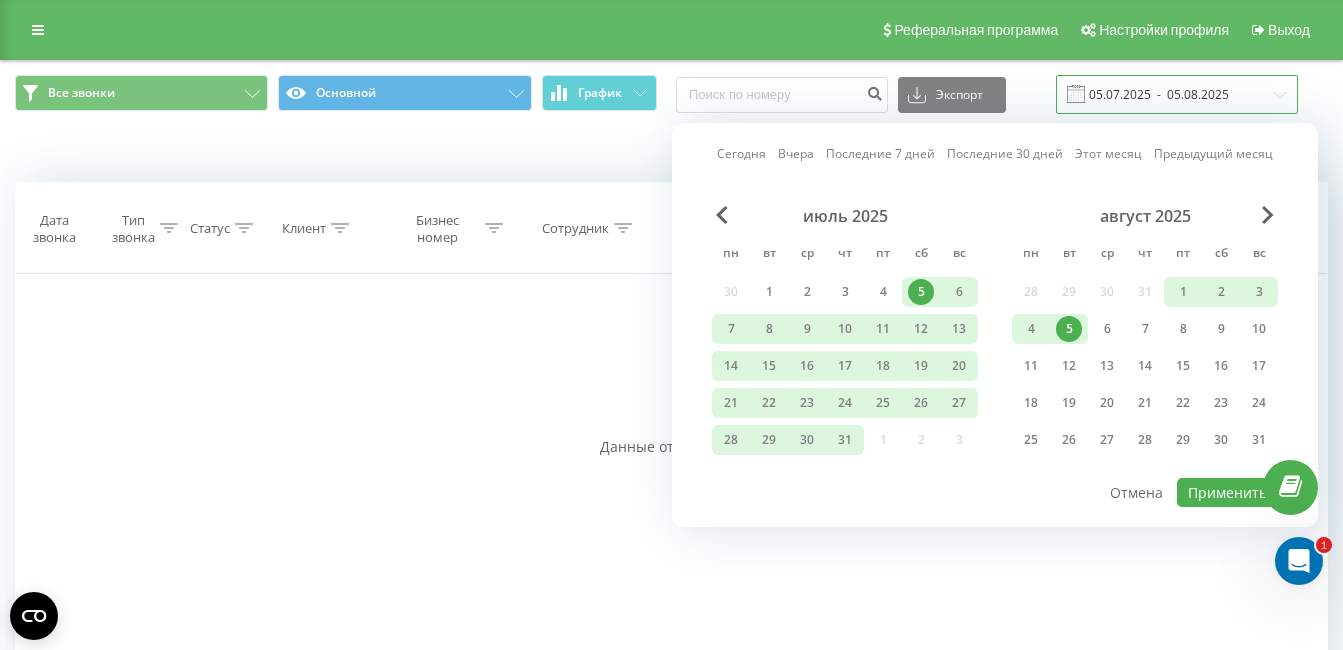 click on "05.07.2025  -  05.08.2025" at bounding box center [1177, 94] 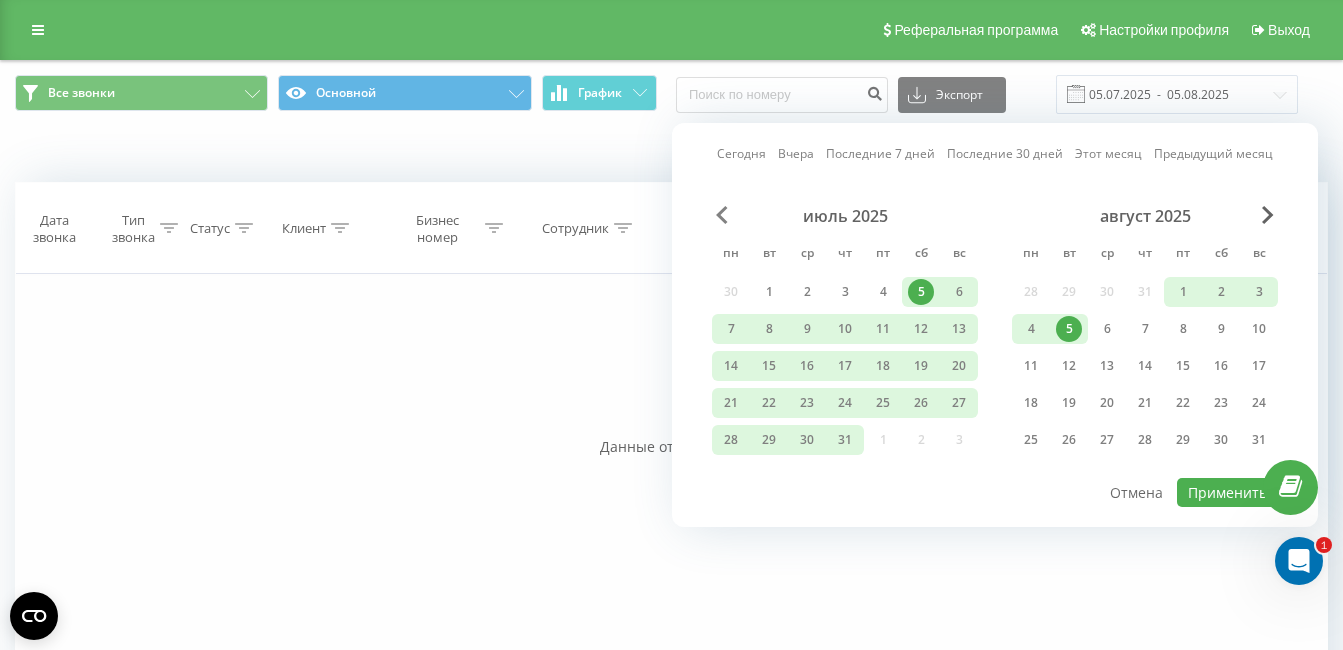 click at bounding box center [722, 215] 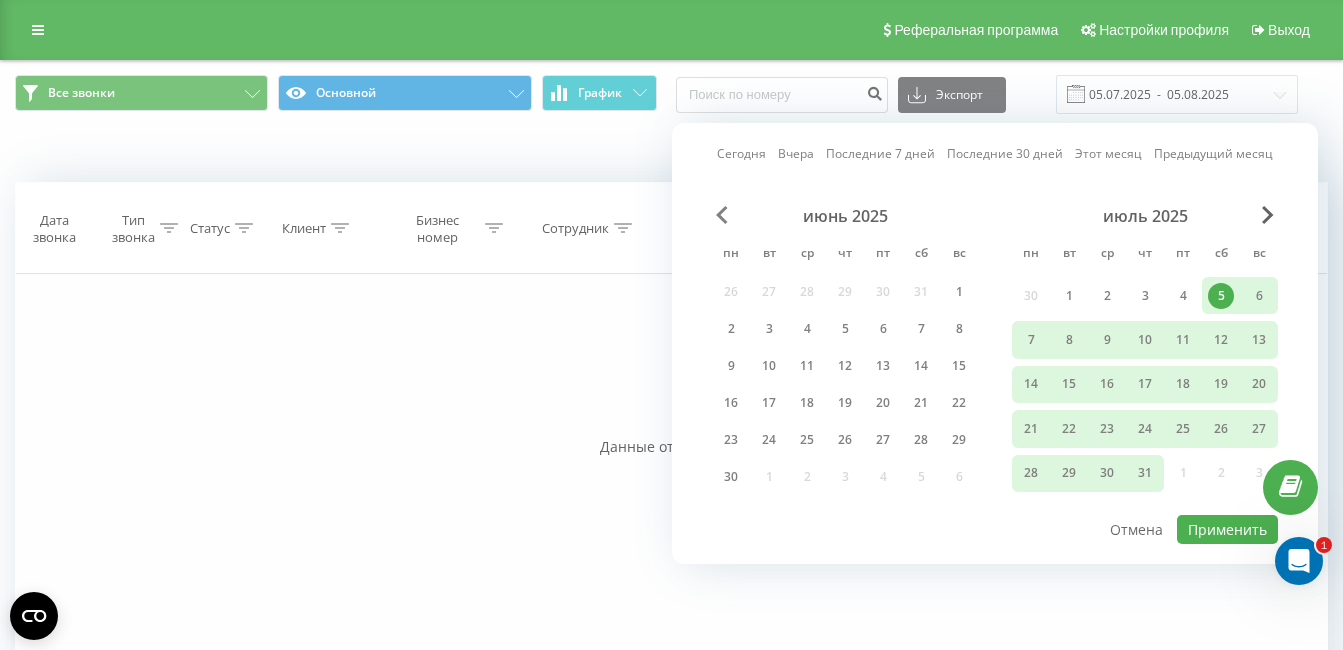 click at bounding box center (722, 215) 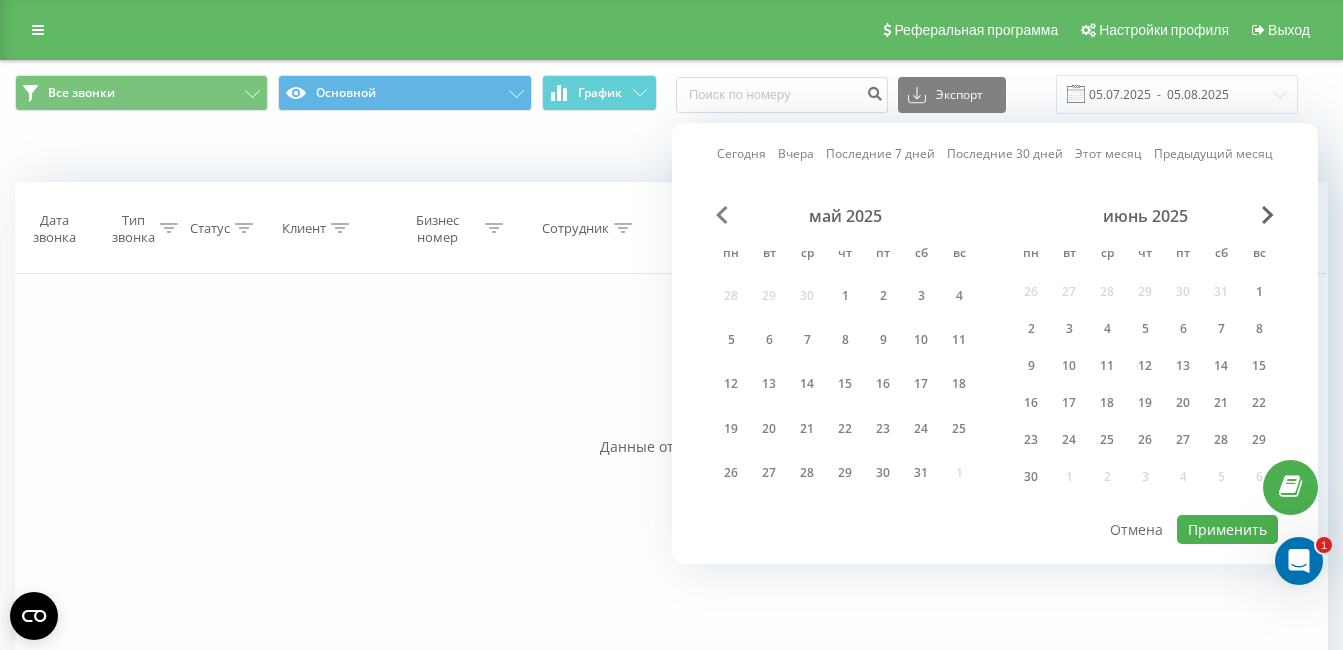 click at bounding box center (722, 215) 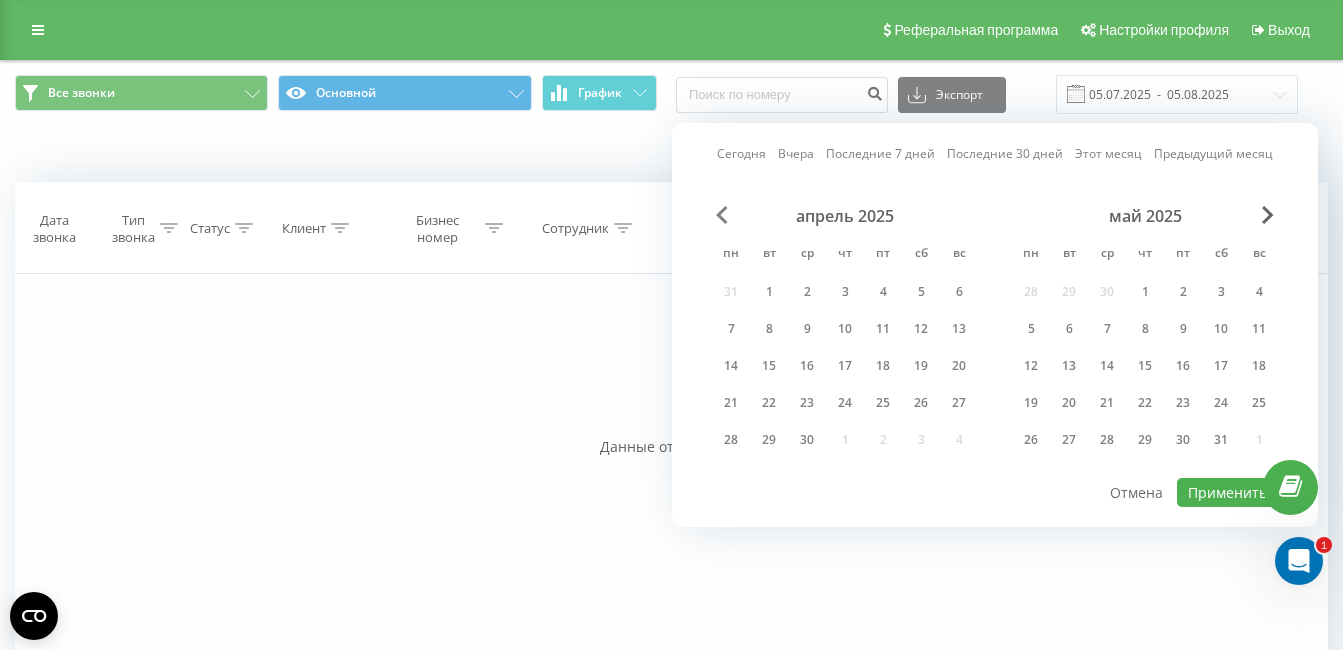 click at bounding box center (722, 215) 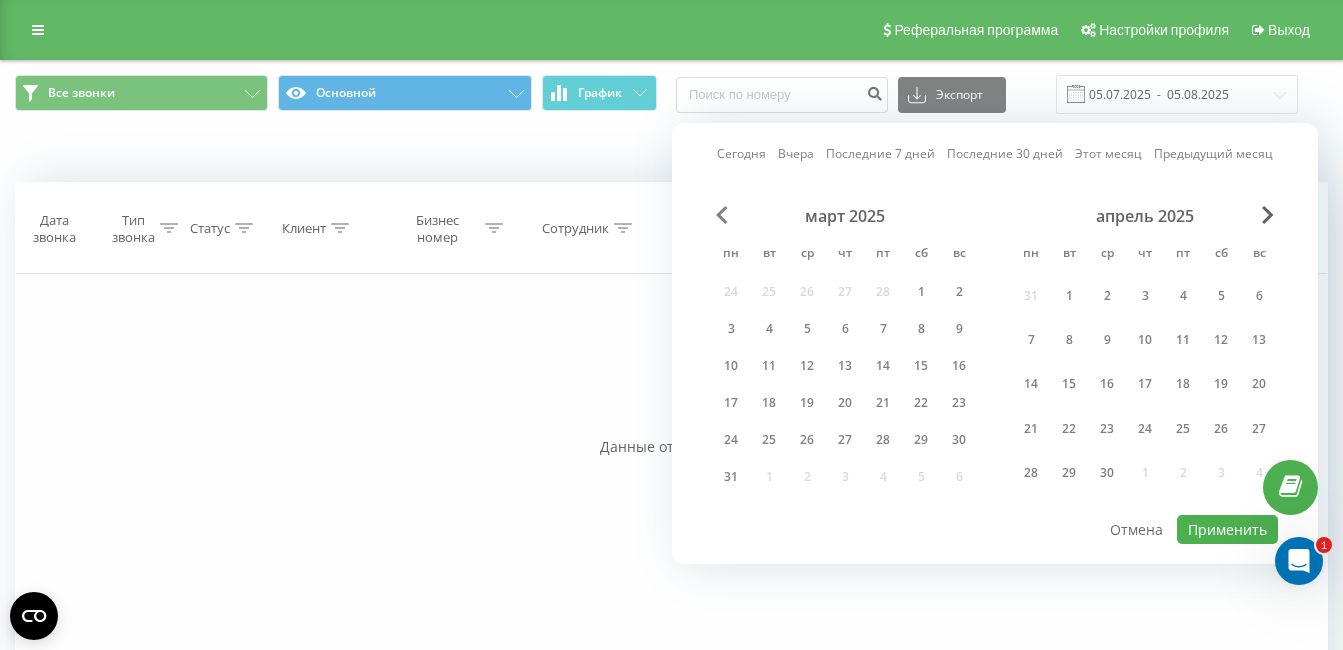 click at bounding box center (722, 215) 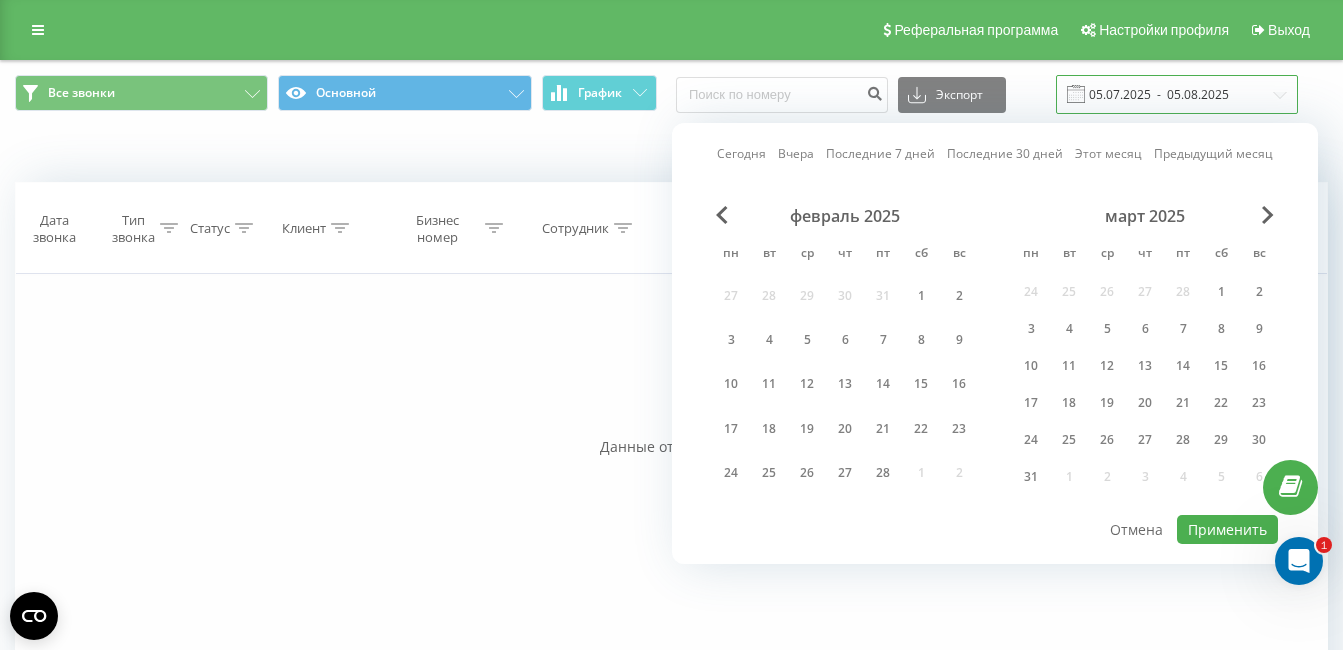 click on "05.07.2025  -  05.08.2025" at bounding box center [1177, 94] 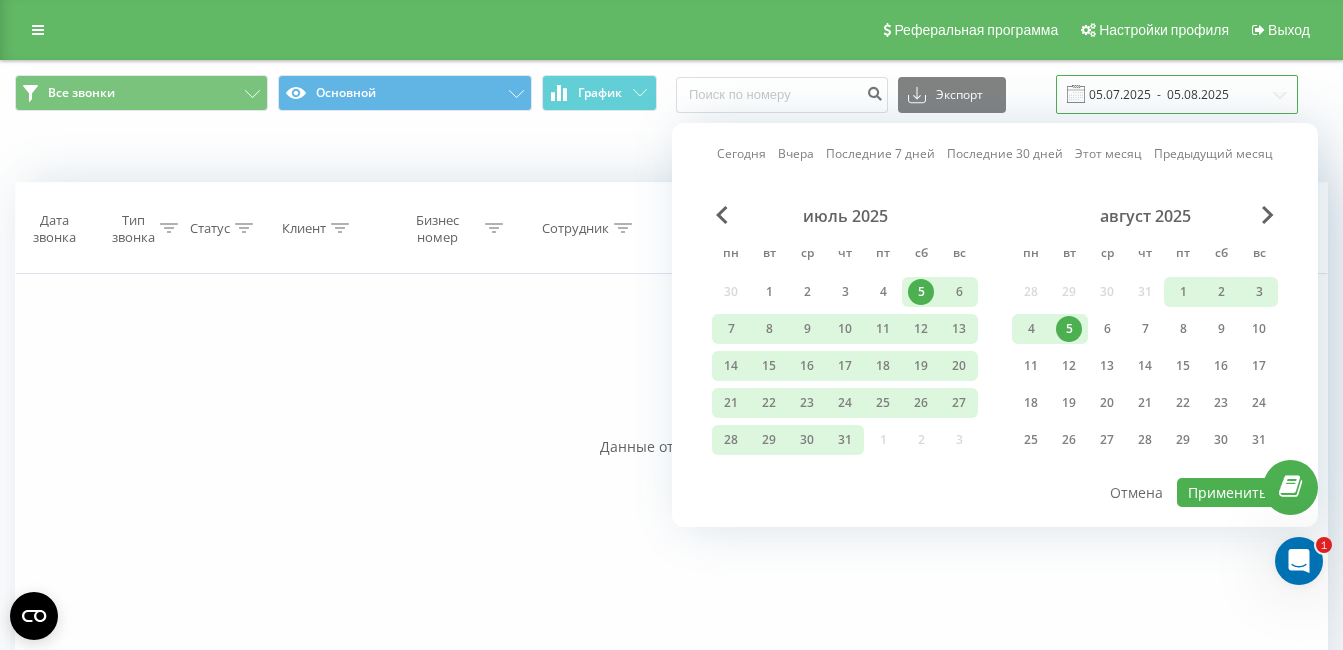 click on "05.07.2025  -  05.08.2025" at bounding box center [1177, 94] 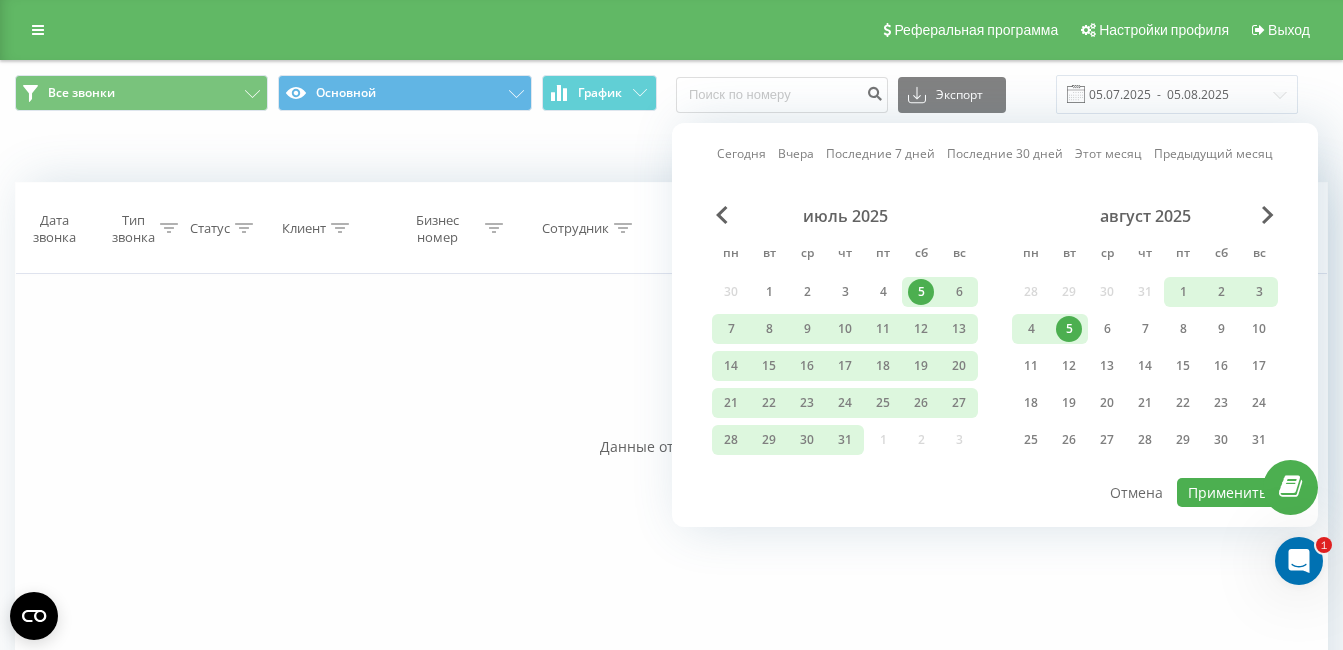 click on "Фильтровать по условию Равно Введите значение Отмена OK Фильтровать по условию Равно Введите значение Отмена OK Фильтровать по условию Содержит Отмена OK Фильтровать по условию Содержит Отмена OK Фильтровать по условию Содержит Отмена OK Фильтровать по условию Равно Отмена OK Фильтровать по условию Равно Отмена OK Фильтровать по условию Содержит Отмена OK Фильтровать по условию Равно Введите значение Отмена OK" at bounding box center (671, 499) 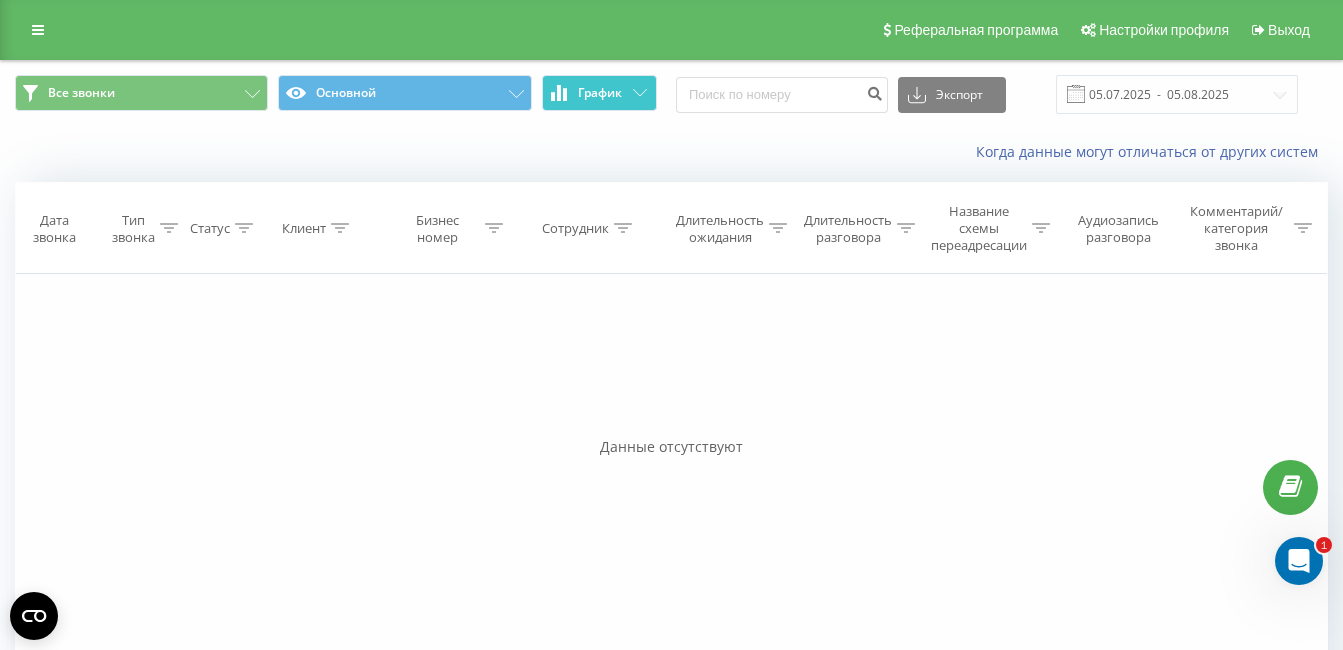 click on "График" at bounding box center (600, 93) 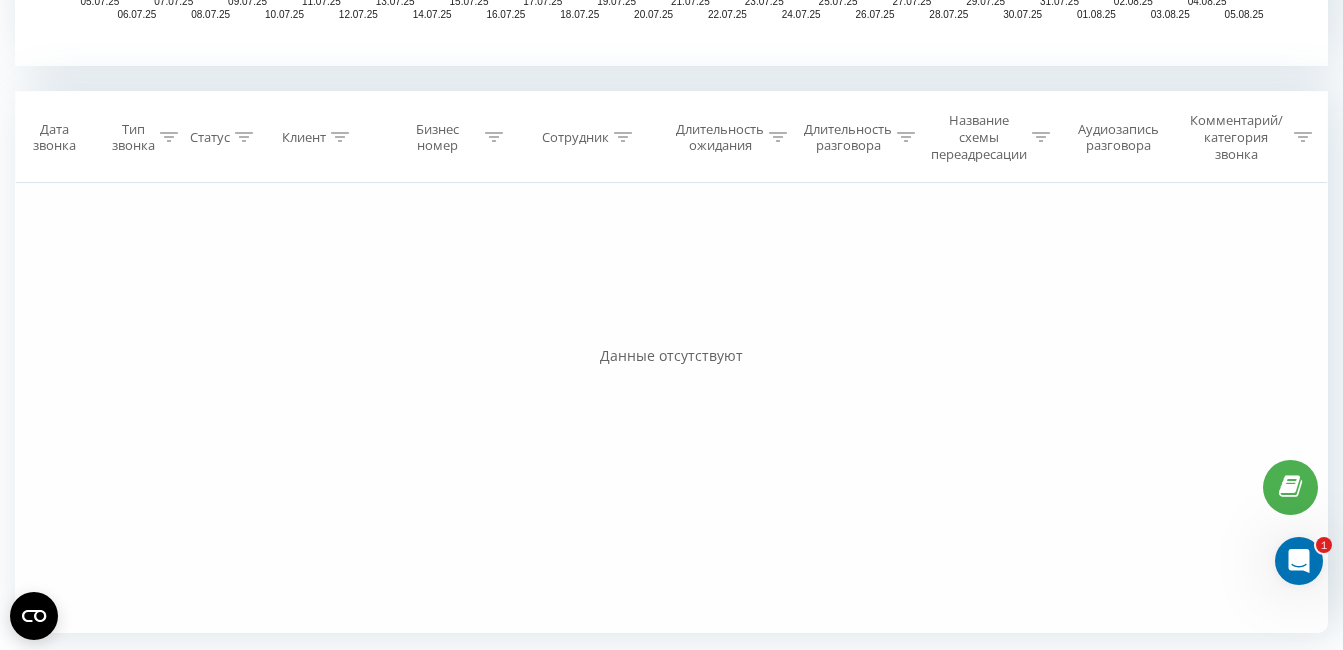 scroll, scrollTop: 0, scrollLeft: 0, axis: both 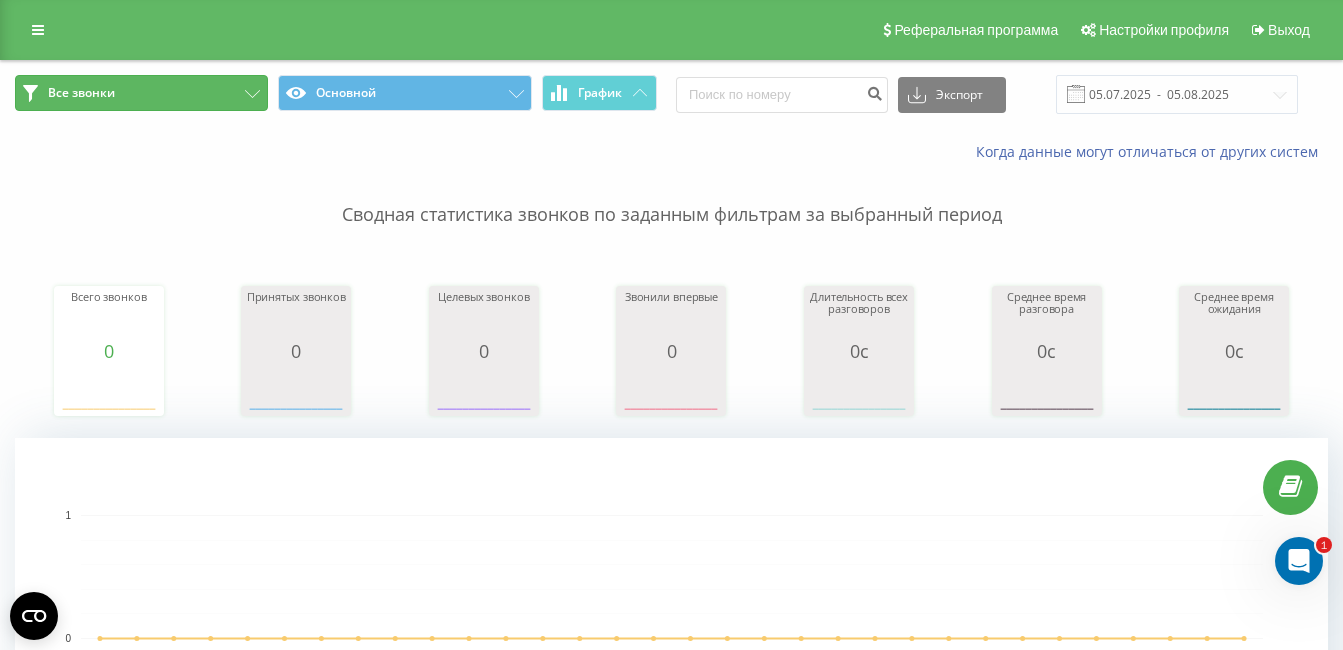 click on "Все звонки" at bounding box center (81, 93) 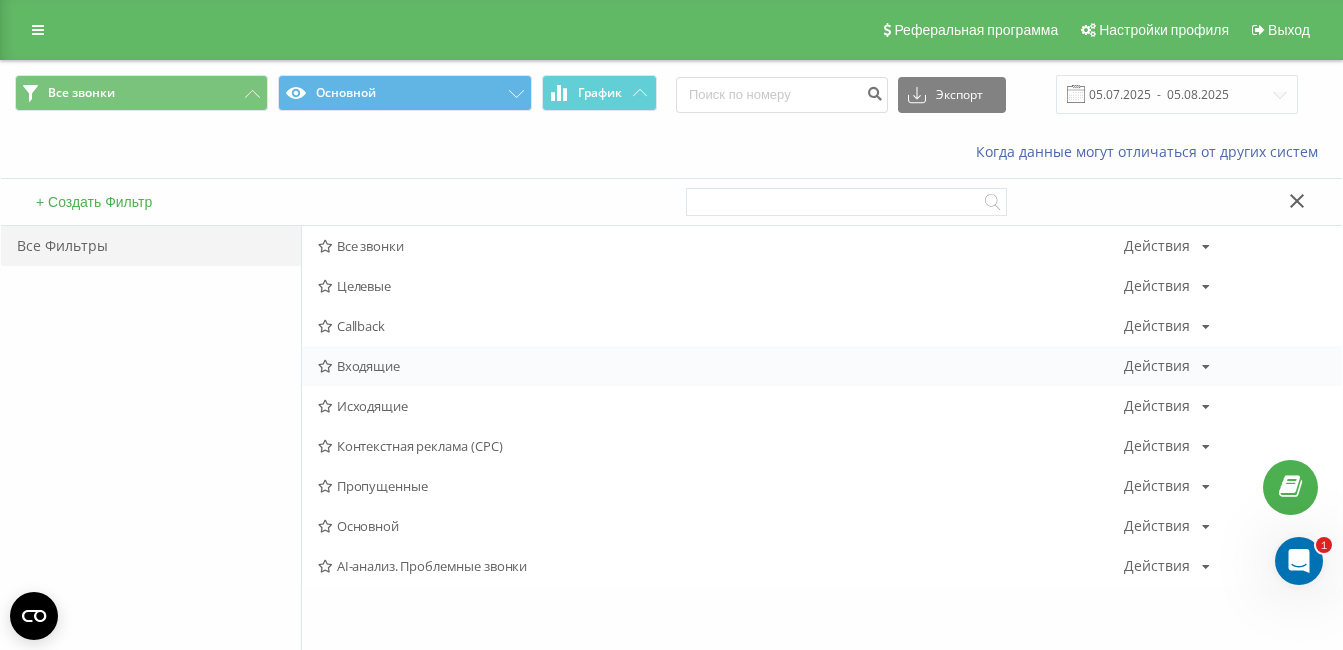click on "Входящие Действия Редактировать Копировать Удалить По умолчанию Поделиться" at bounding box center [822, 366] 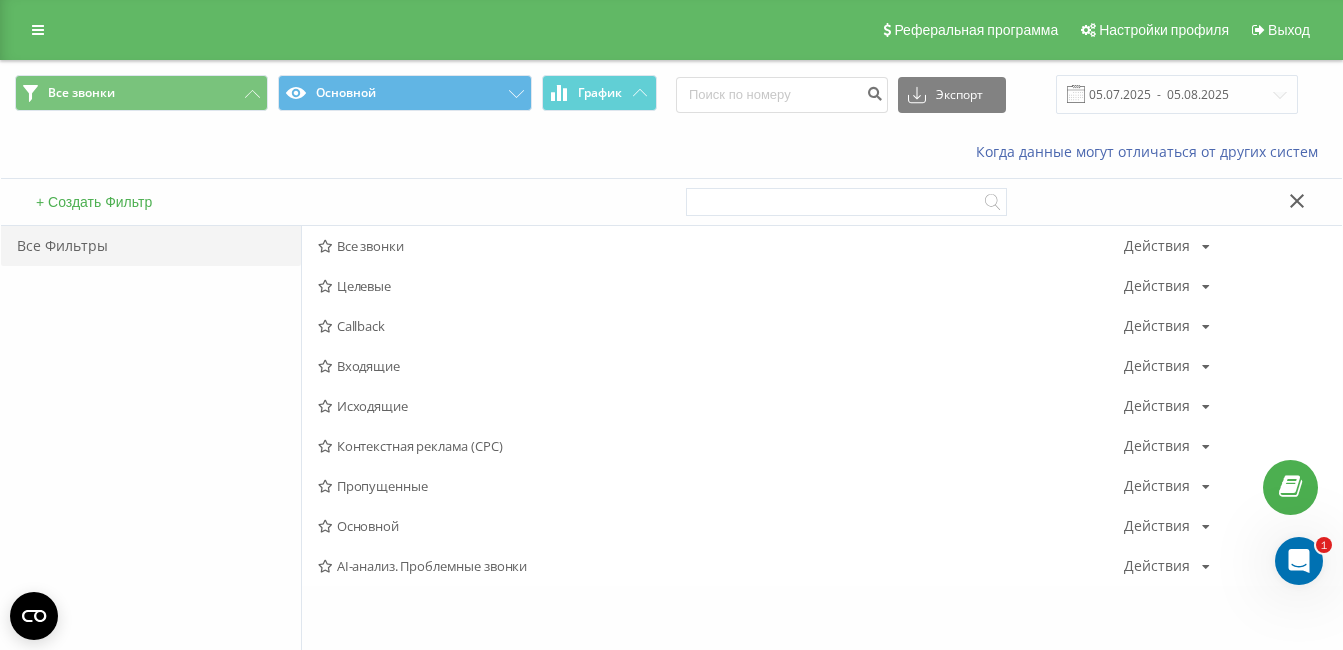 click on "Входящие" at bounding box center [721, 366] 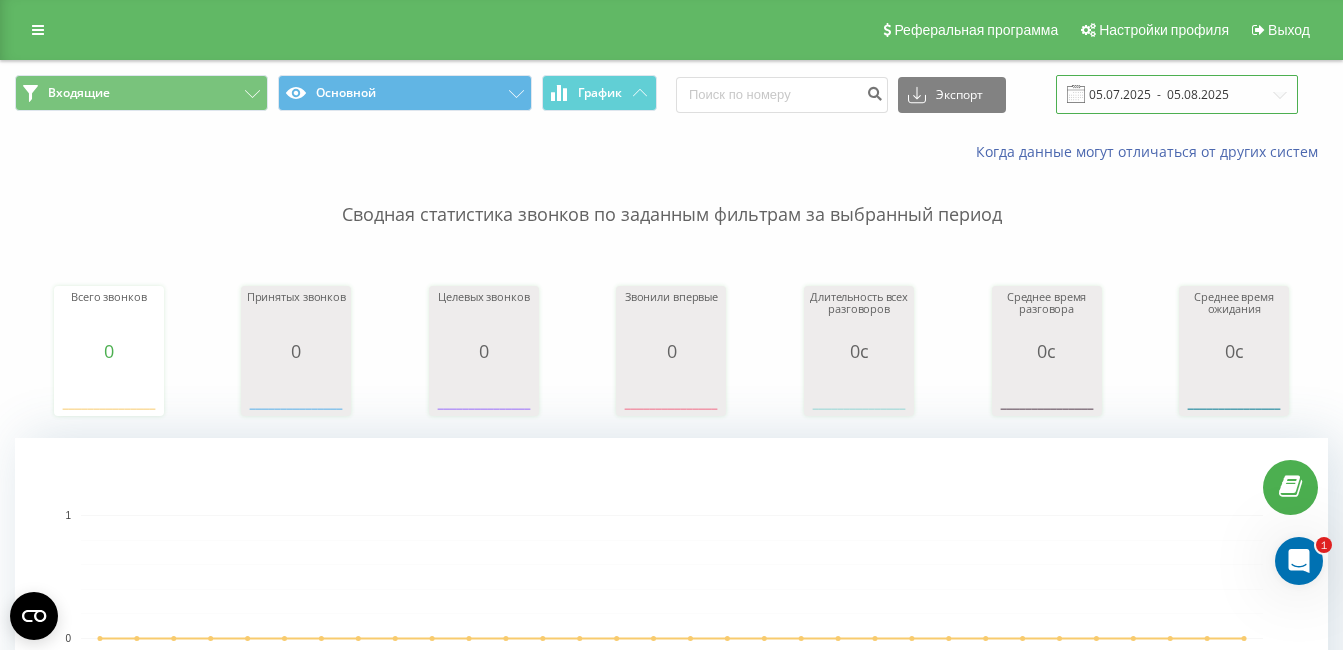 click on "05.07.2025  -  05.08.2025" at bounding box center (1177, 94) 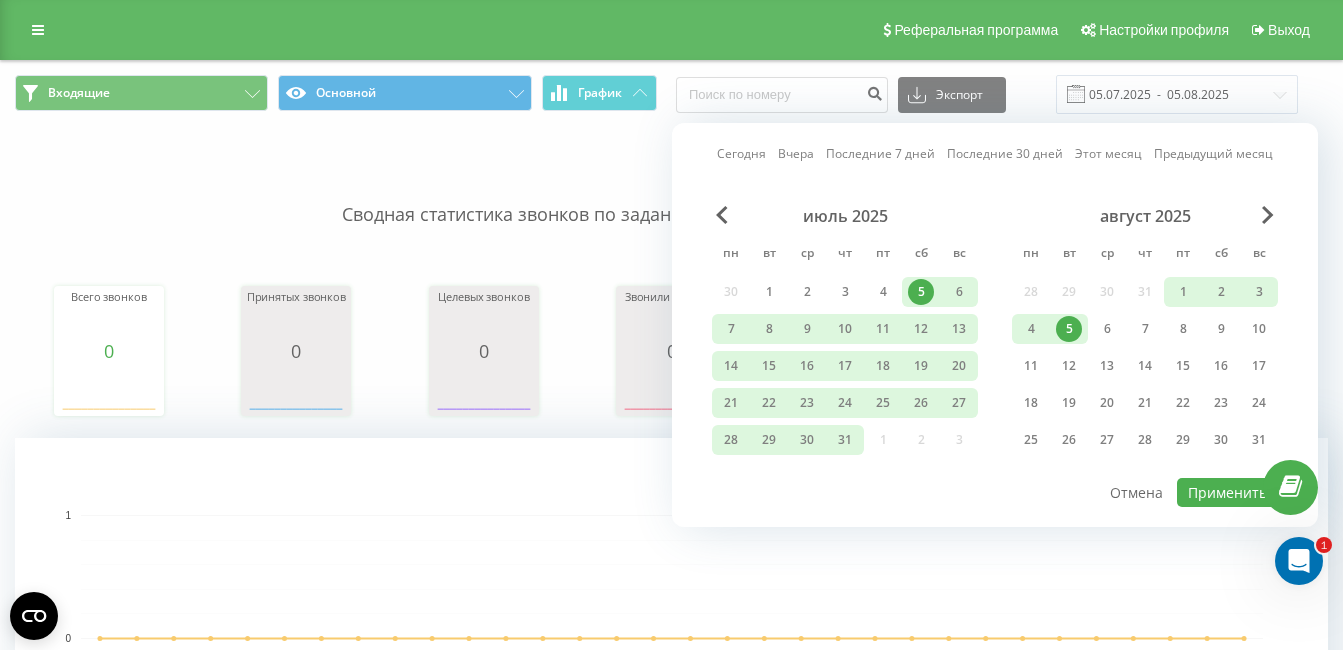 click on "июль 2025" at bounding box center (845, 216) 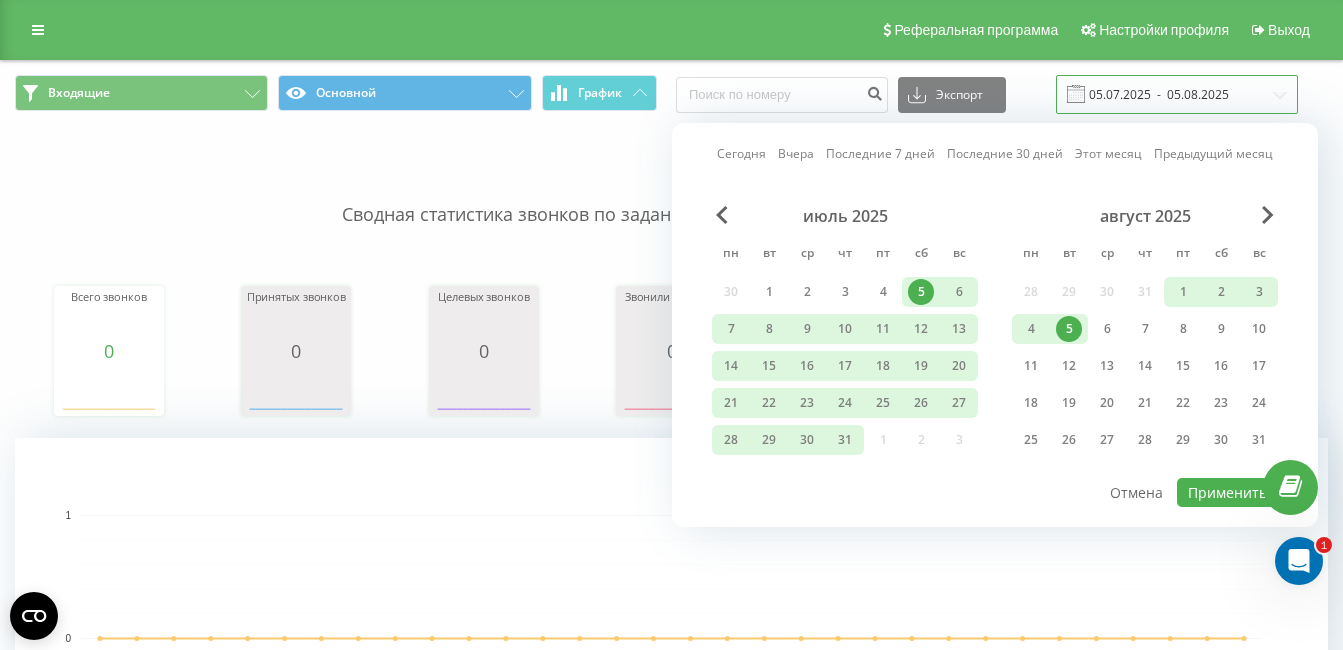 click on "05.07.2025  -  05.08.2025" at bounding box center [1177, 94] 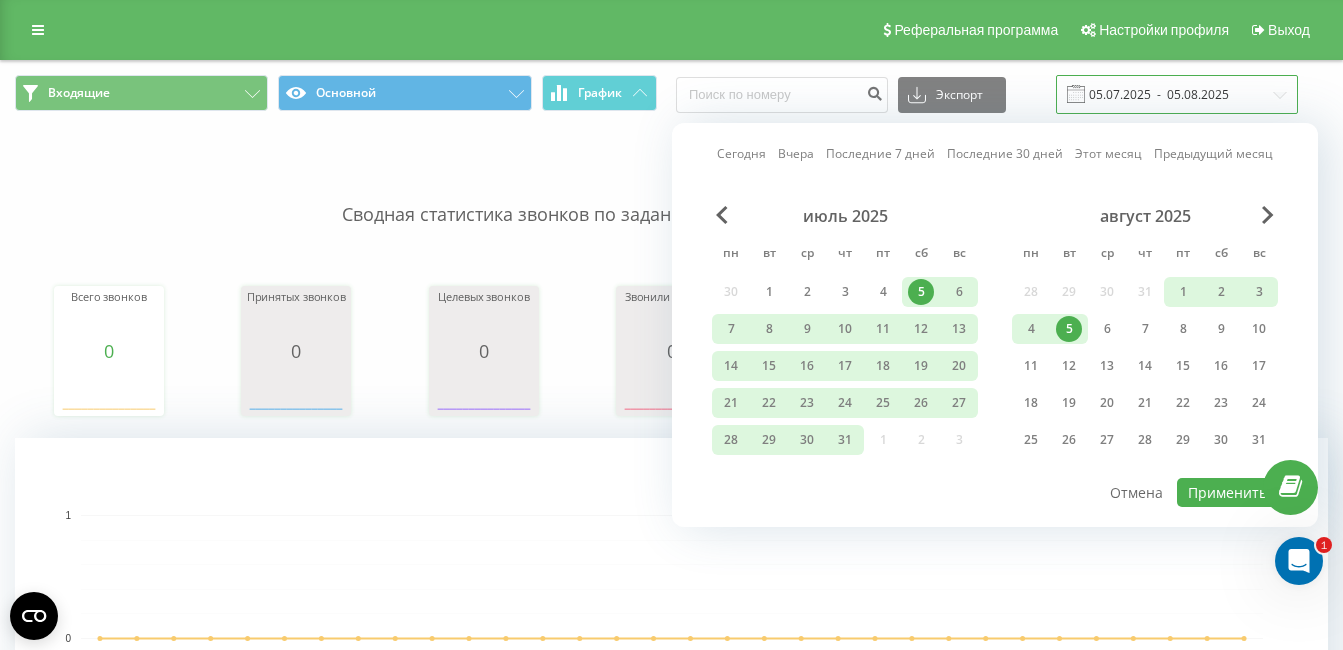 click on "05.07.2025  -  05.08.2025" at bounding box center (1177, 94) 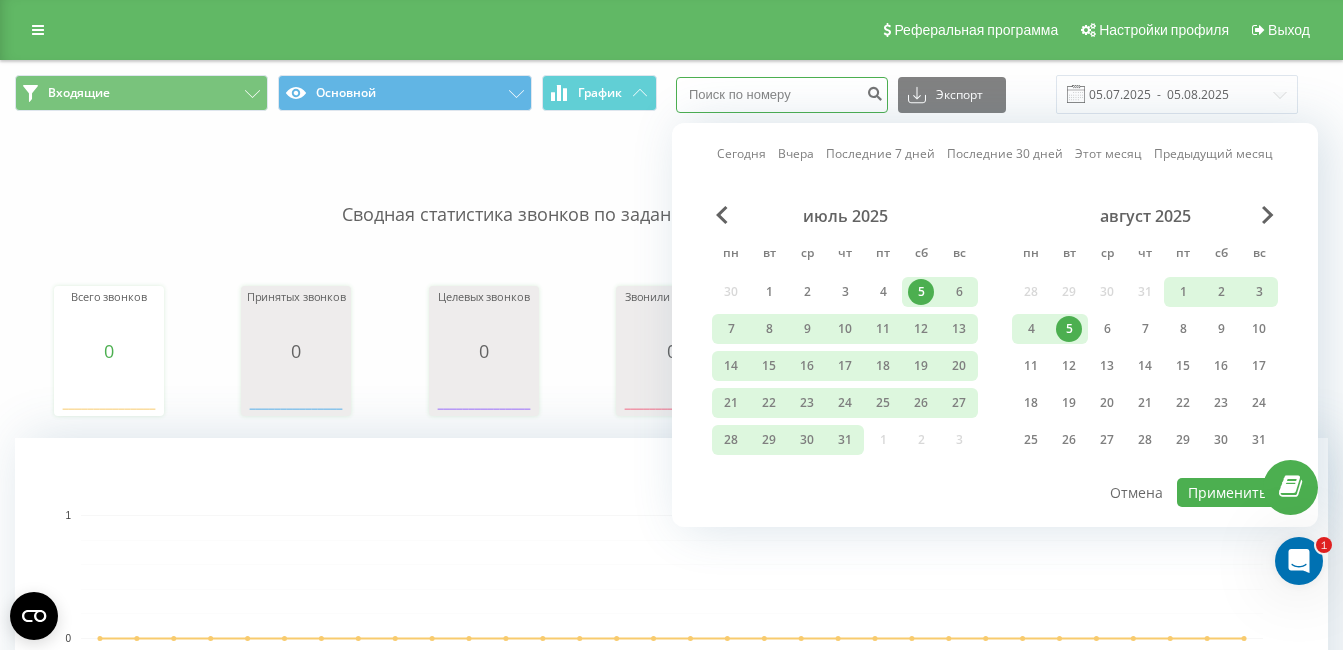 click at bounding box center (782, 95) 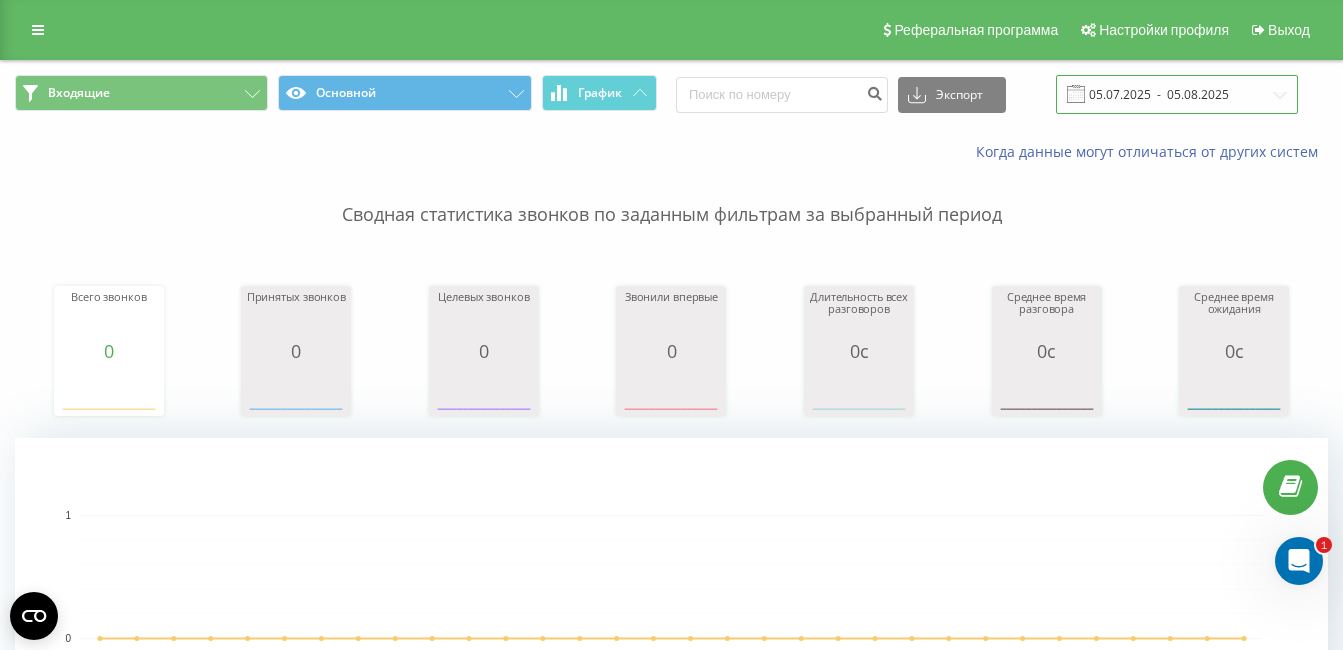 click on "05.07.2025  -  05.08.2025" at bounding box center [1177, 94] 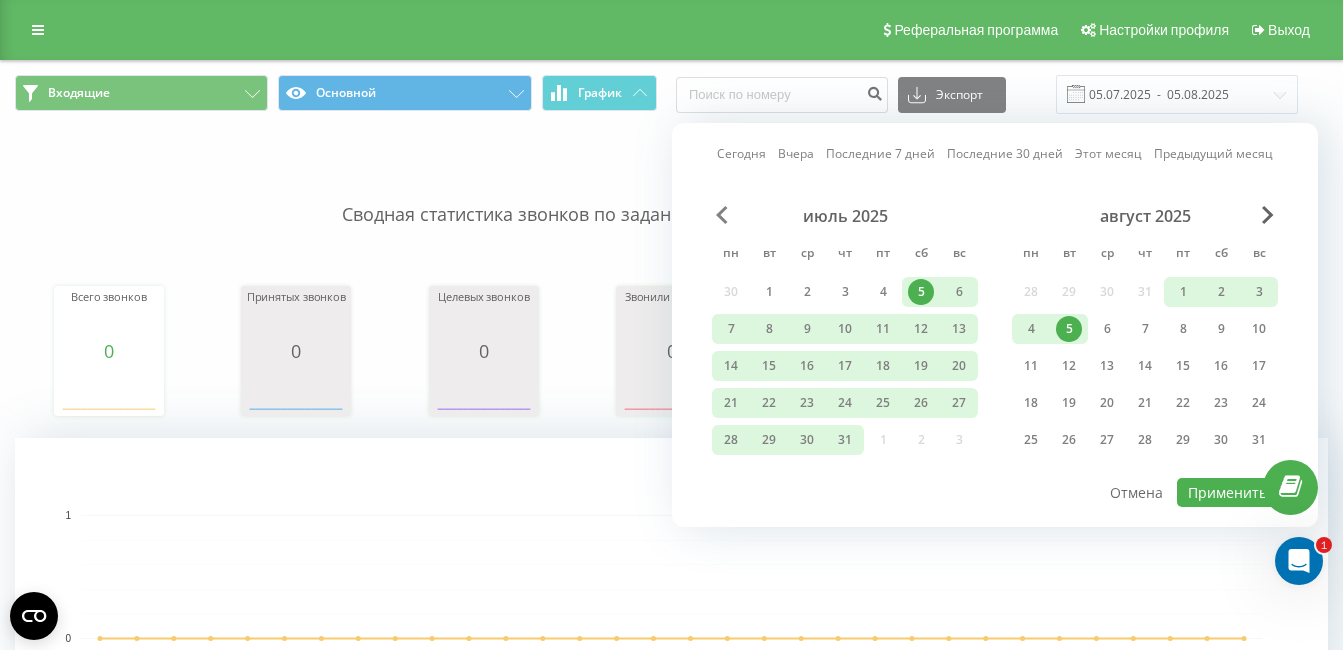 click at bounding box center [722, 215] 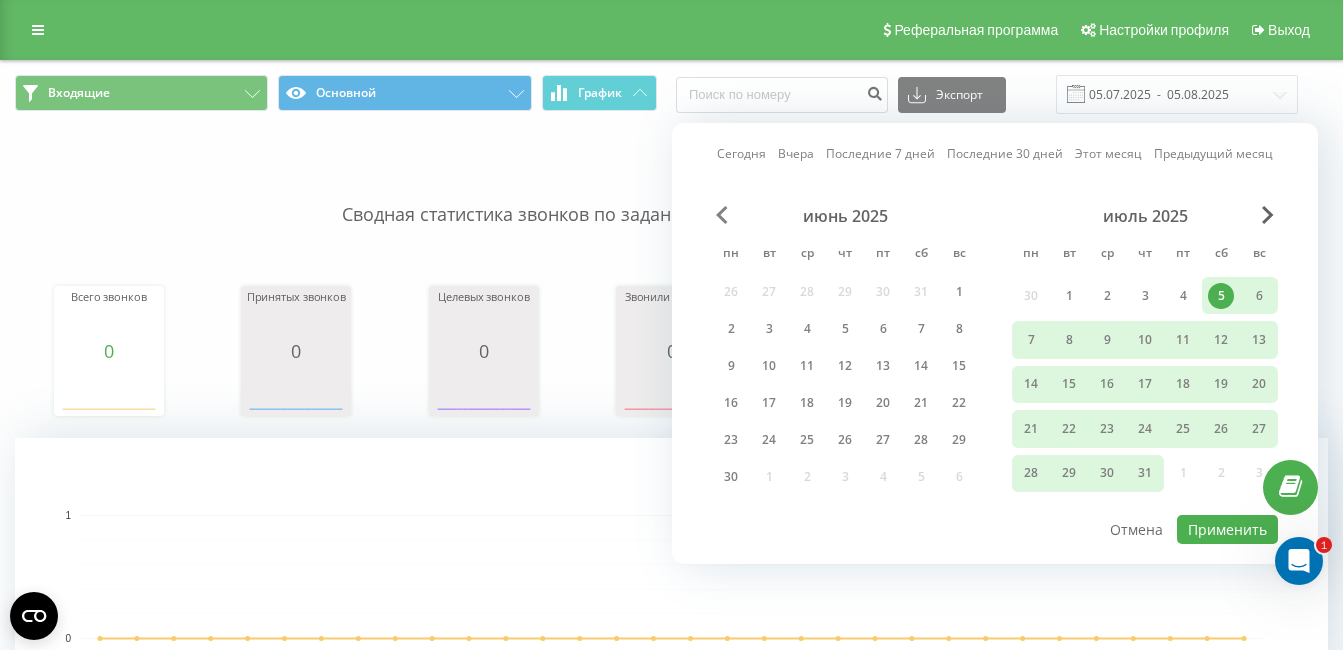 click at bounding box center (722, 215) 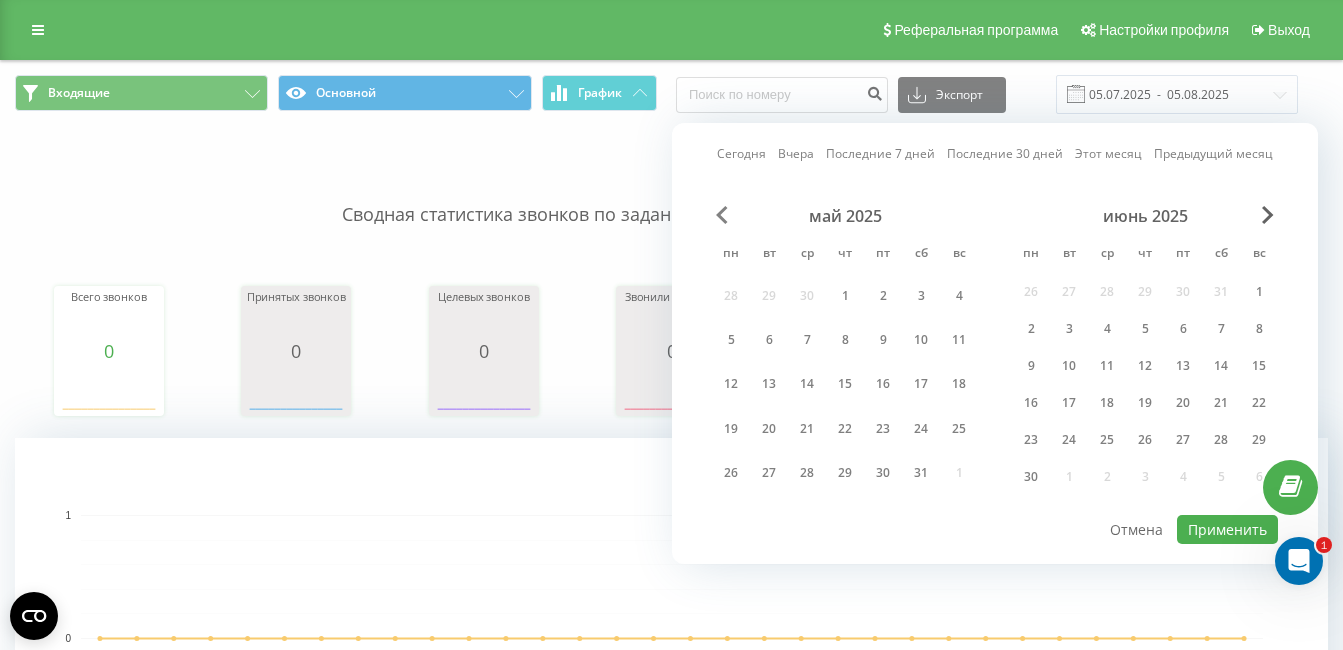click at bounding box center [722, 215] 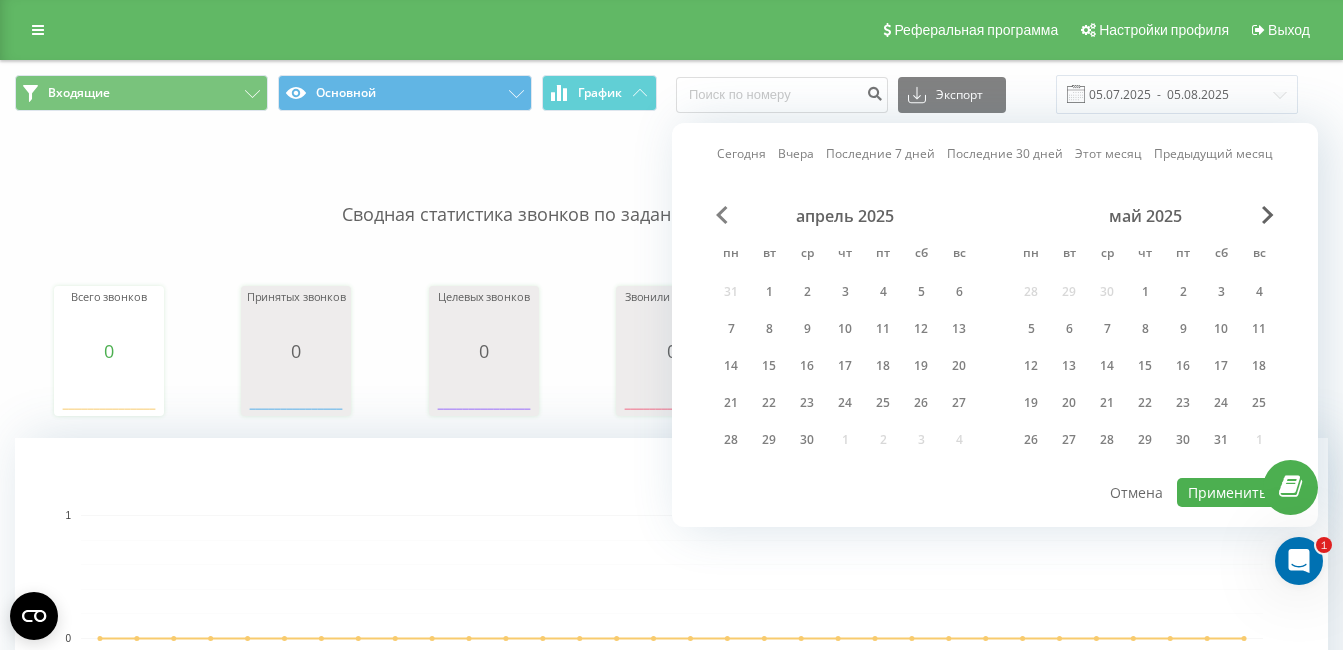 click at bounding box center [722, 215] 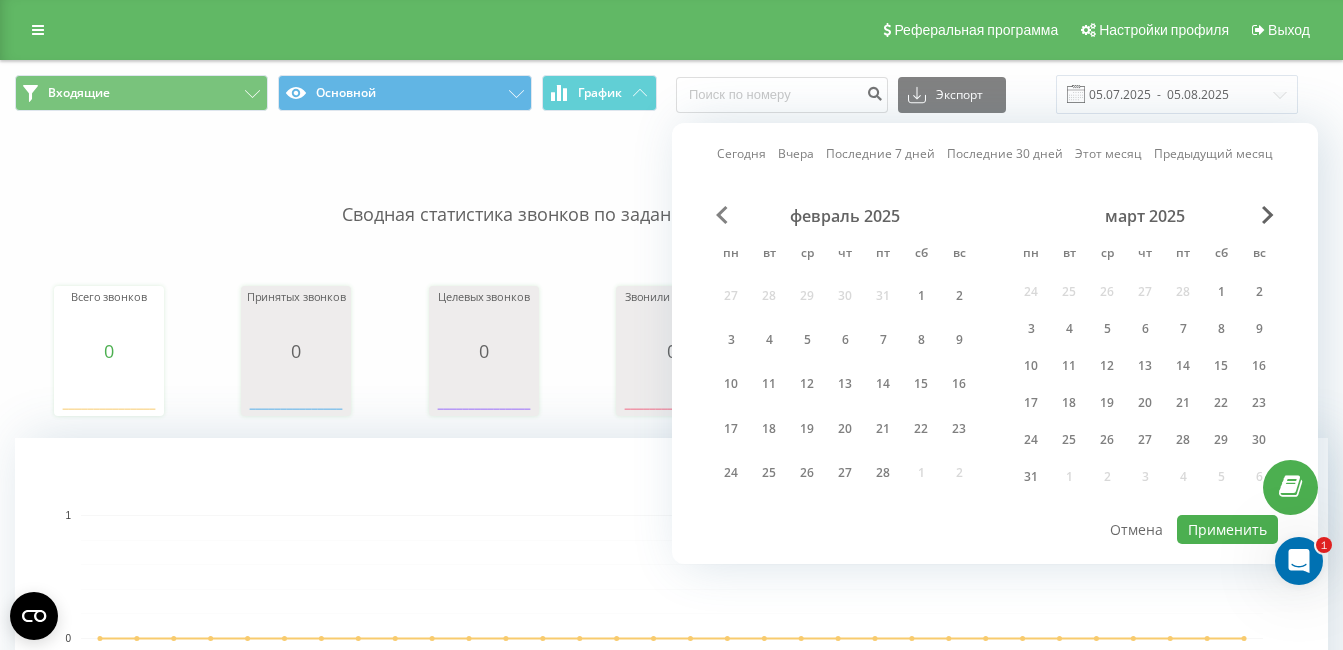 click at bounding box center (722, 215) 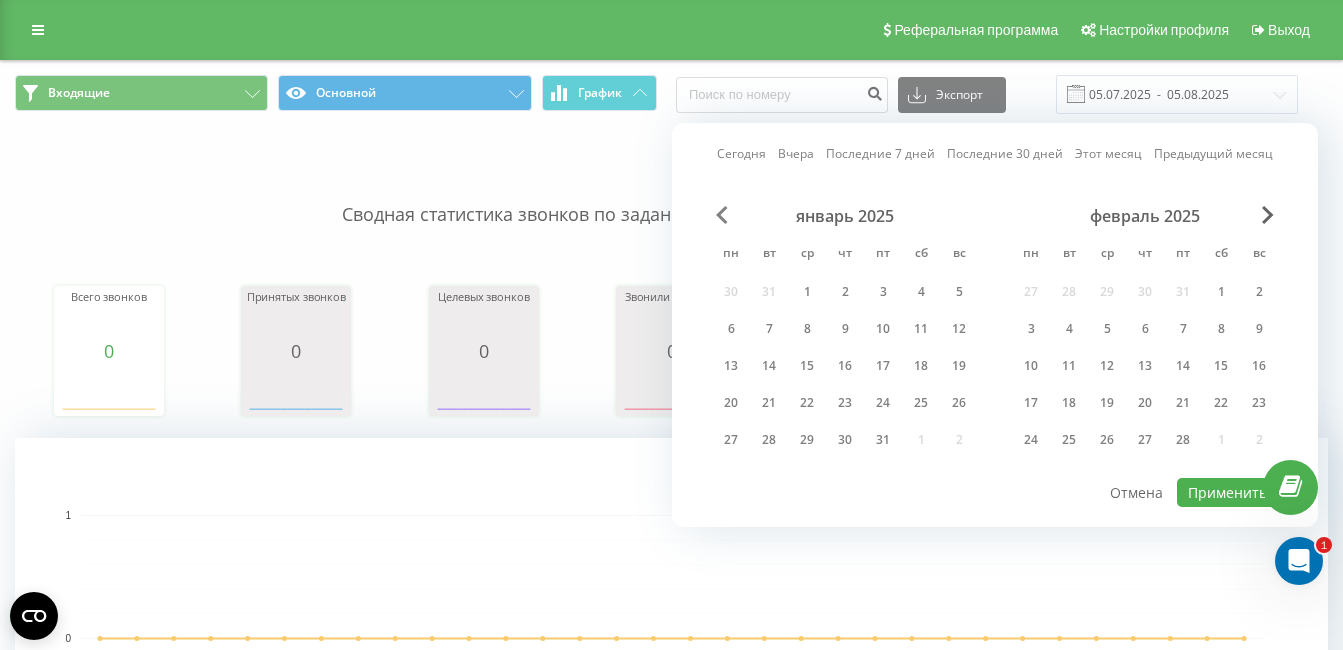 click at bounding box center (722, 215) 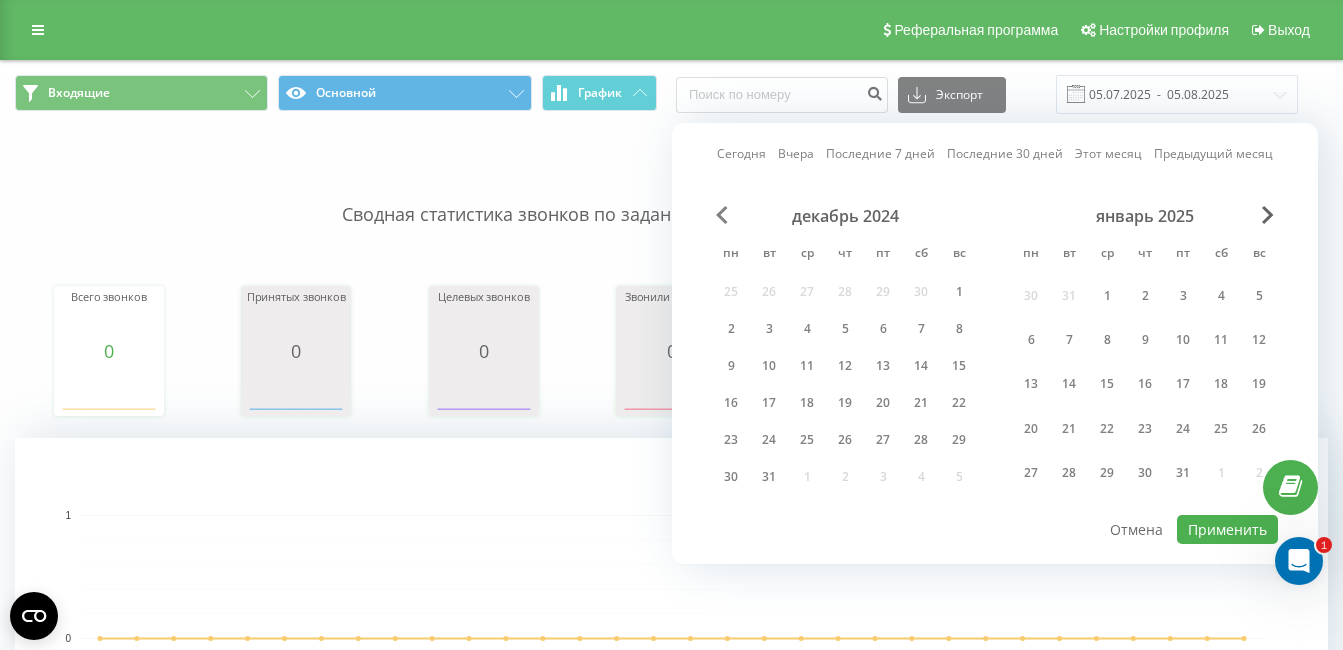 click at bounding box center [722, 215] 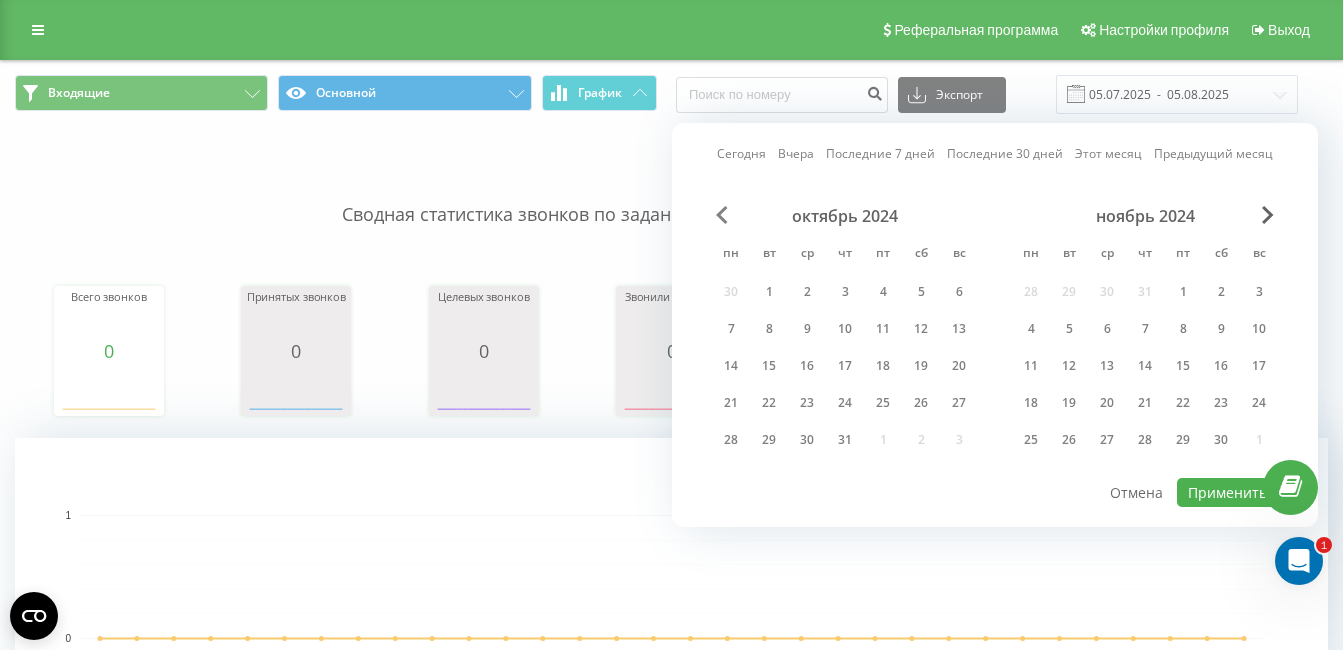 click at bounding box center [722, 215] 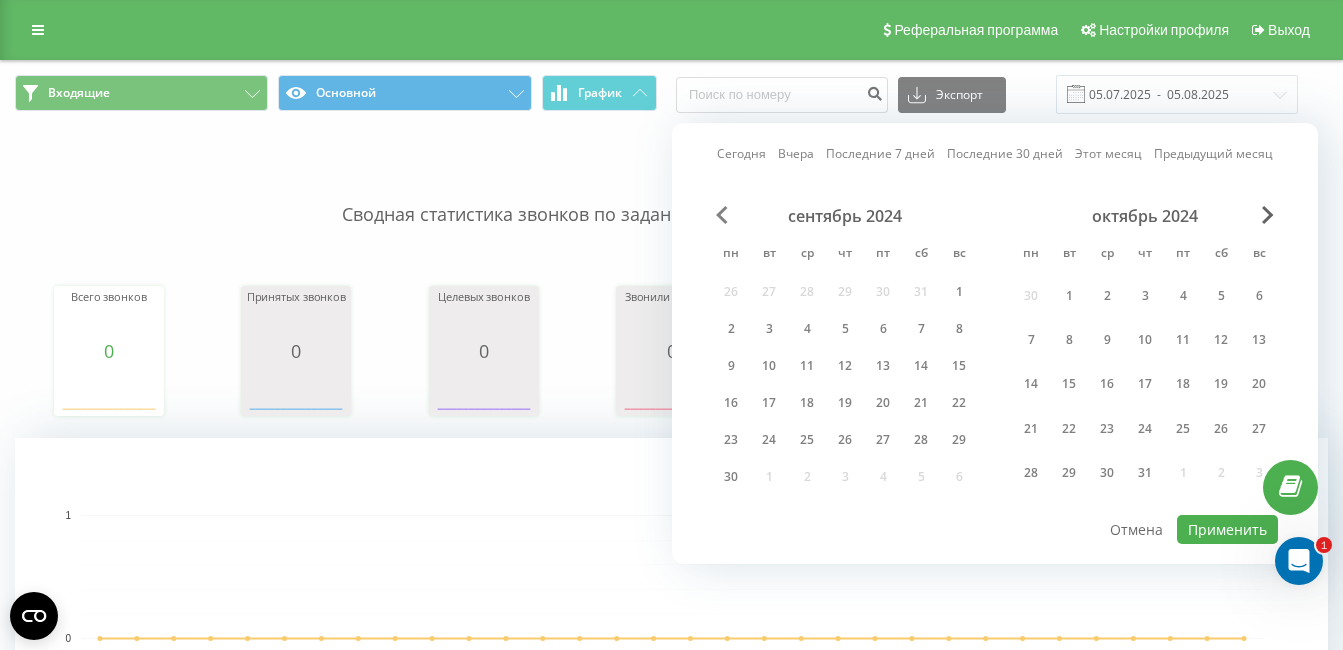 click at bounding box center [722, 215] 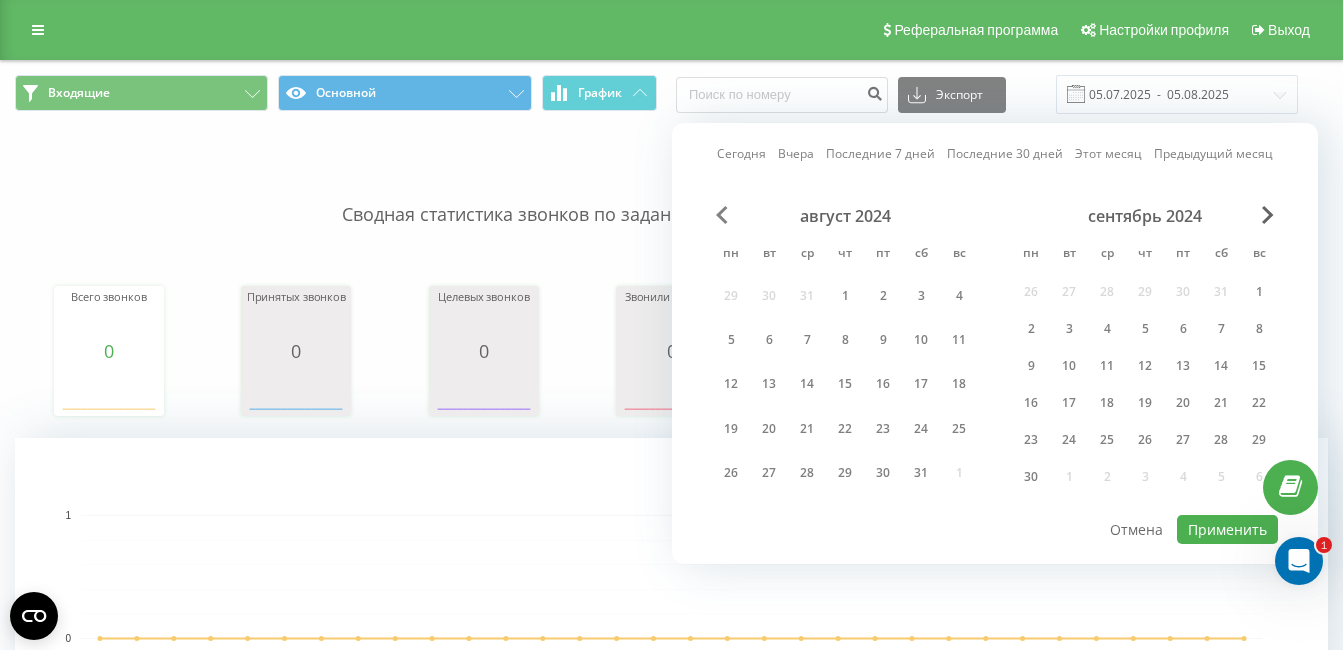 click at bounding box center (722, 215) 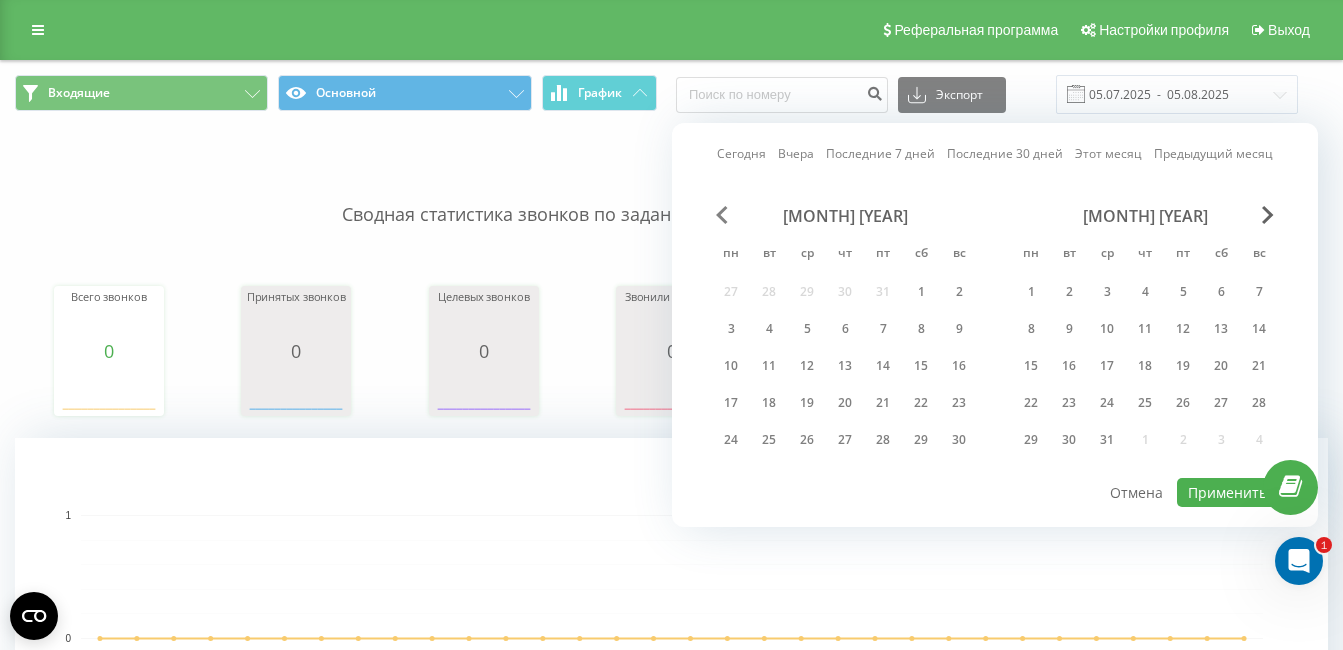 click at bounding box center [722, 215] 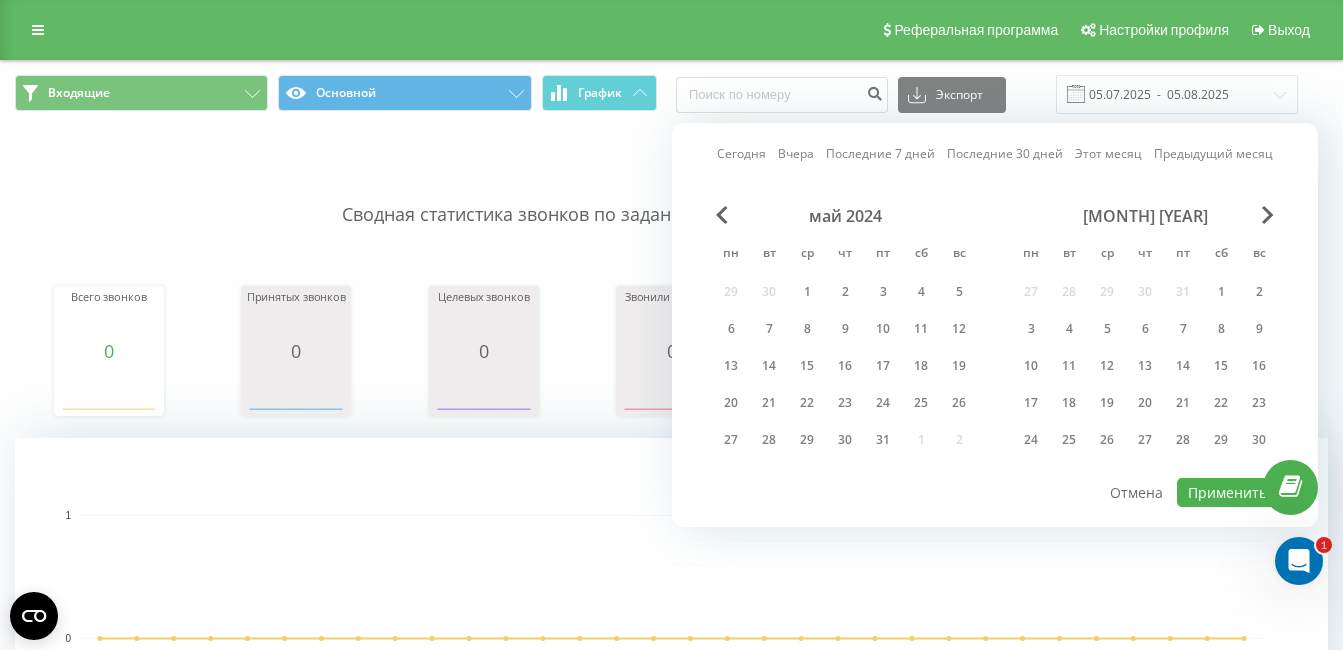 click on "май 2024" at bounding box center [845, 216] 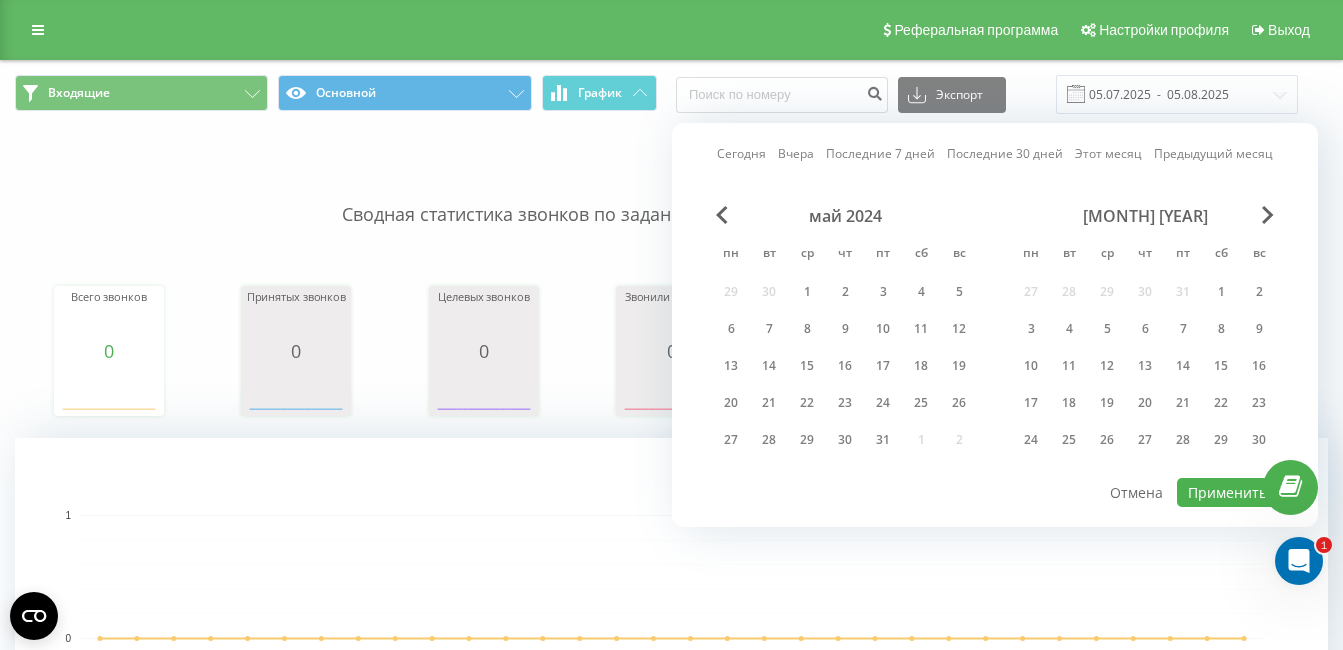 click on "май 2024" at bounding box center [845, 216] 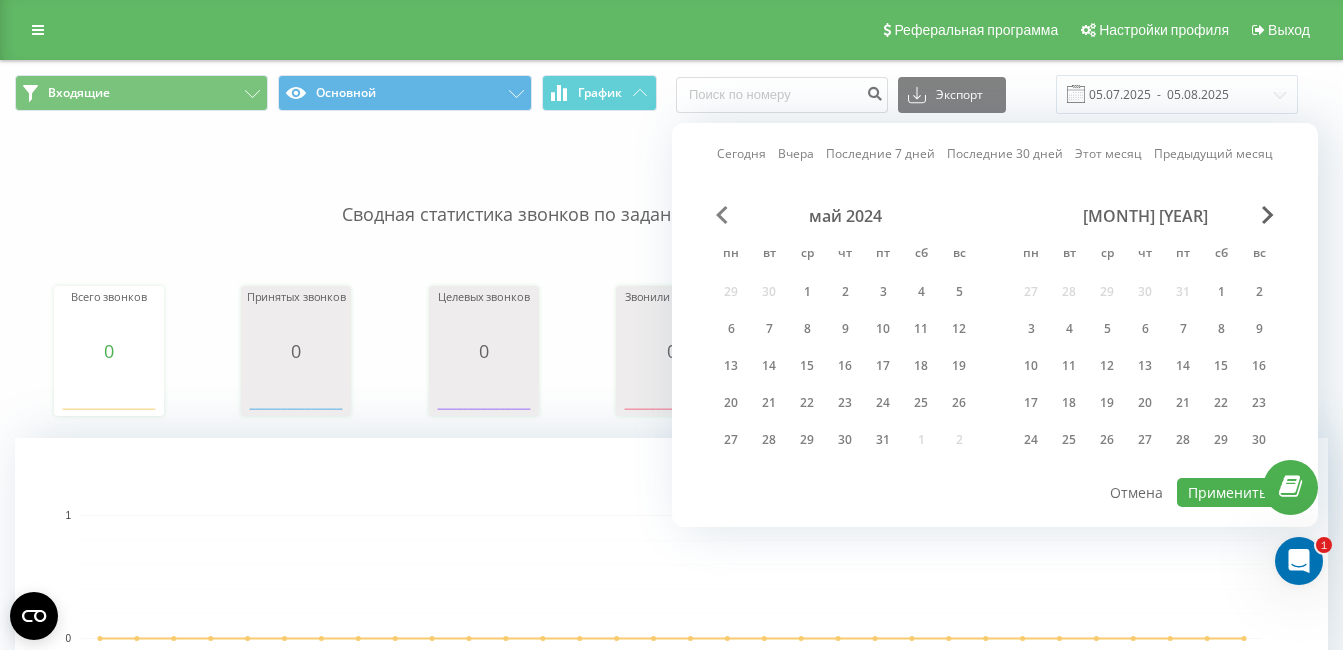 click at bounding box center [722, 215] 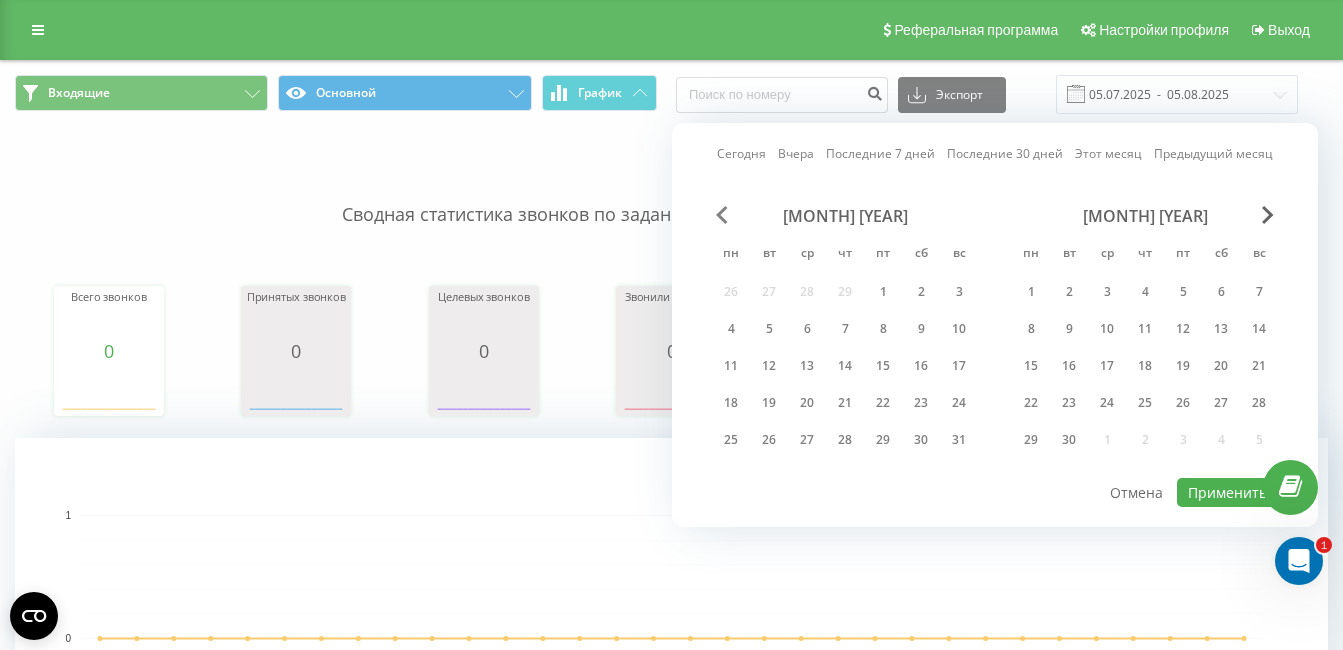 click at bounding box center (722, 215) 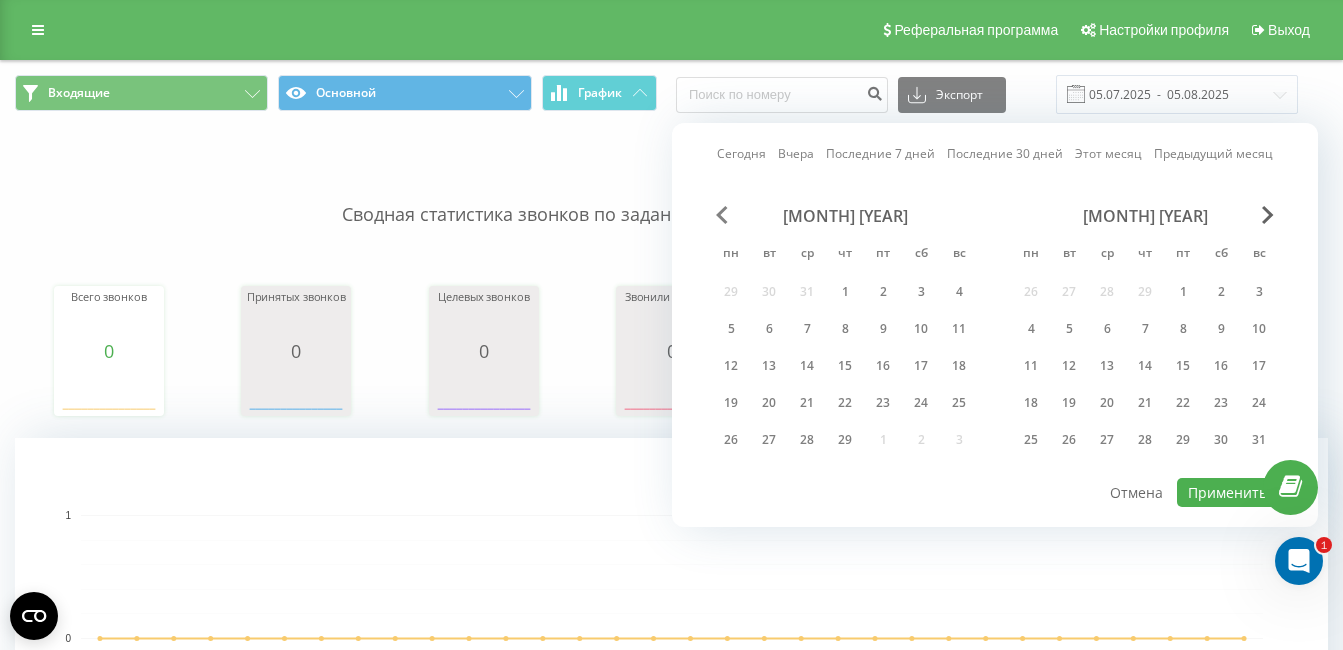 click at bounding box center [722, 215] 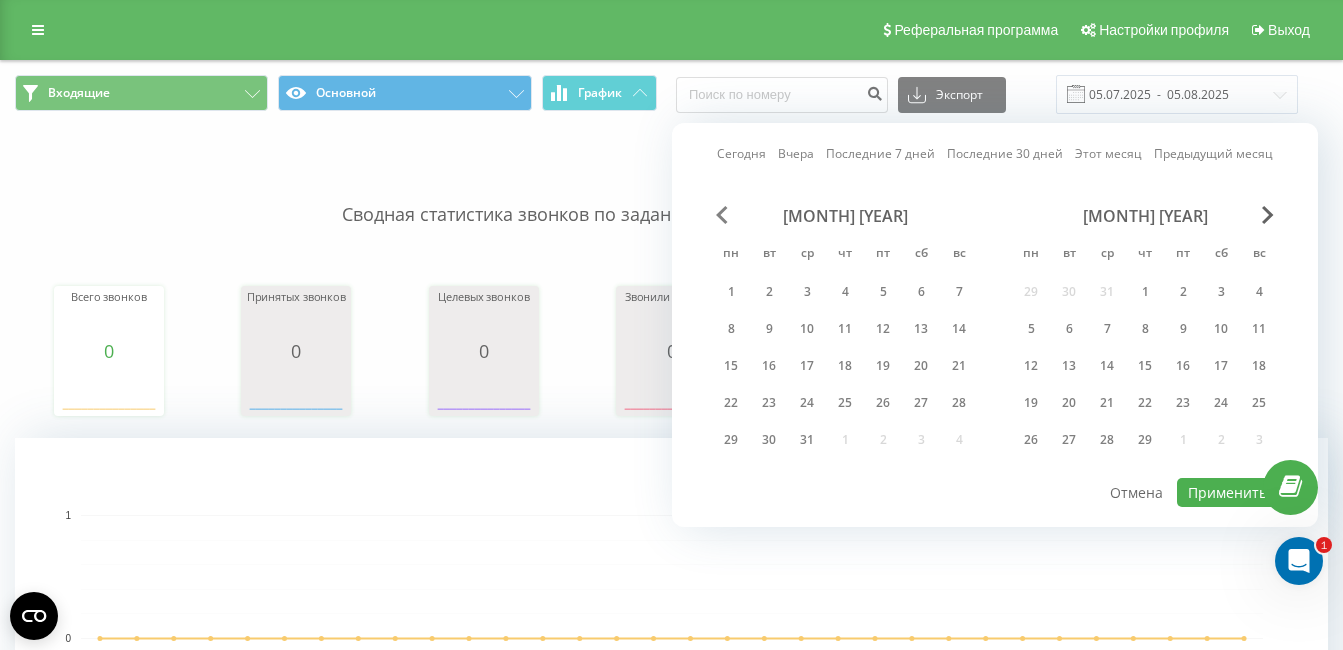 click at bounding box center [722, 215] 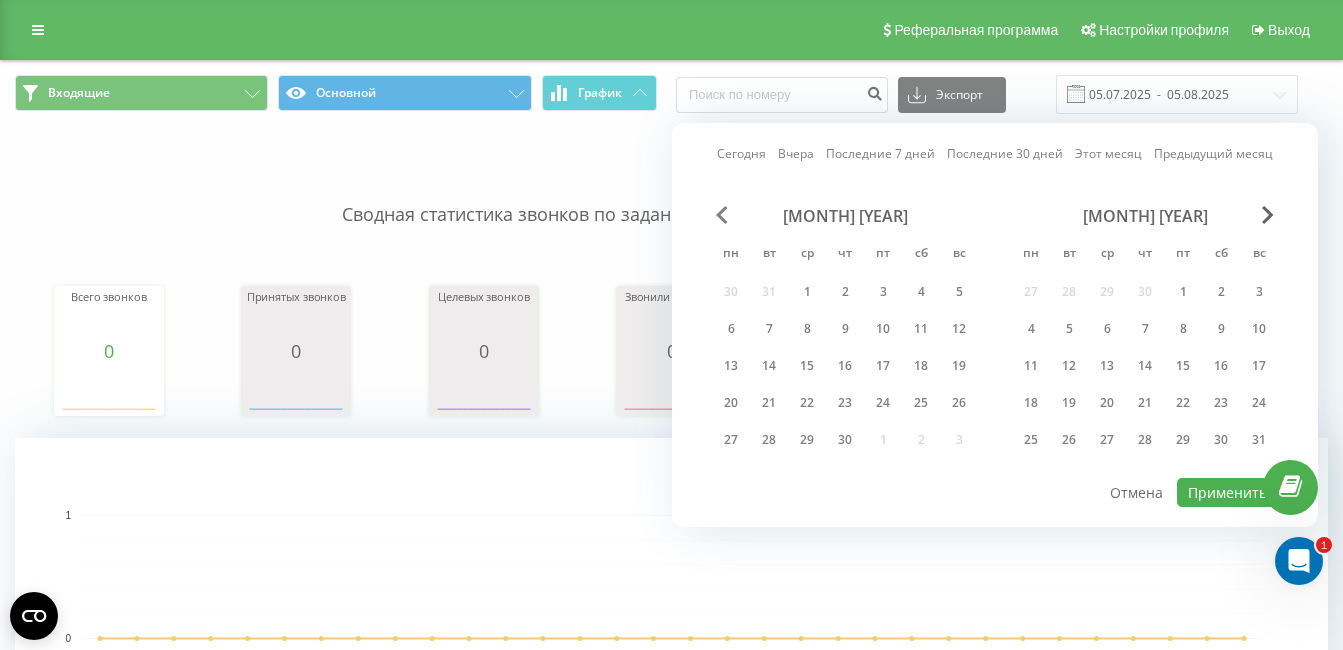 click at bounding box center [722, 215] 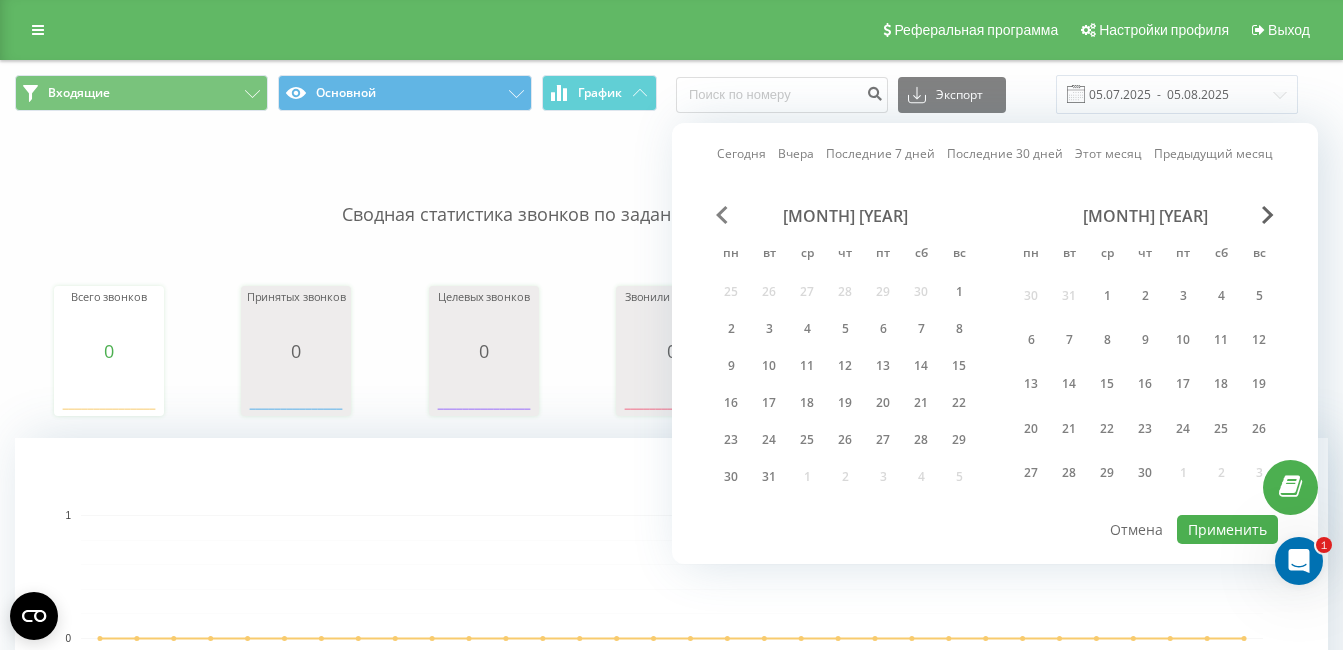 click at bounding box center (722, 215) 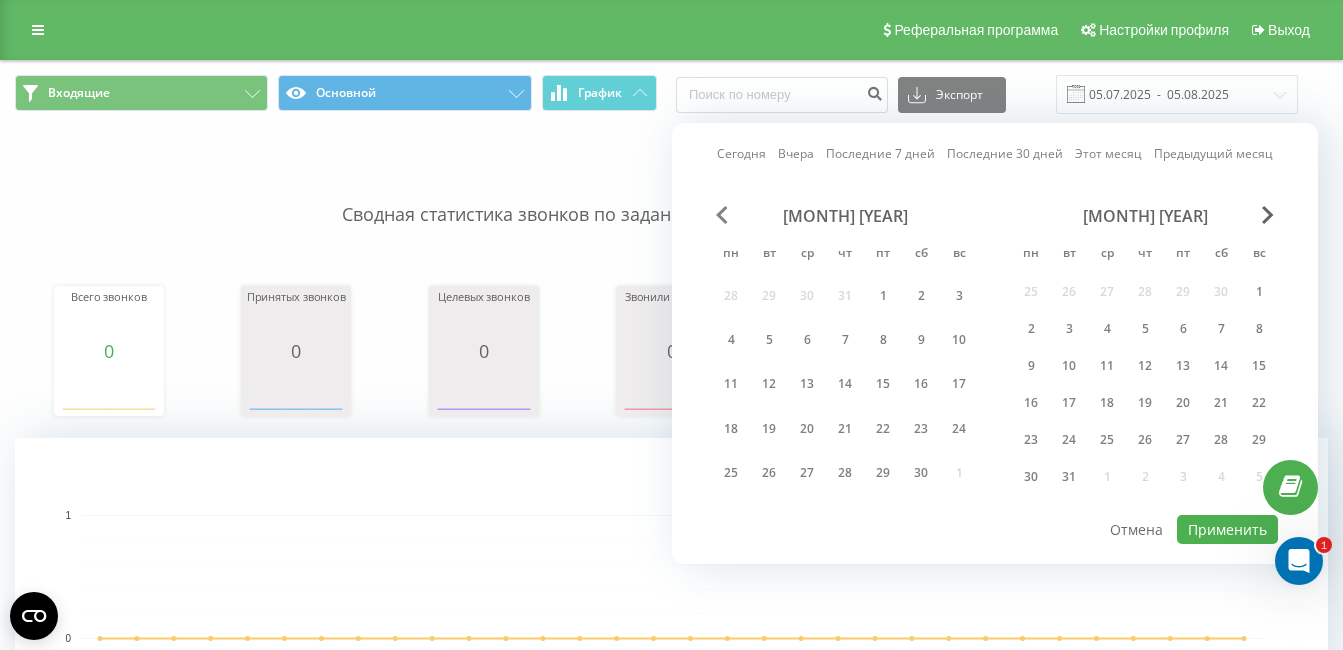 click at bounding box center (722, 215) 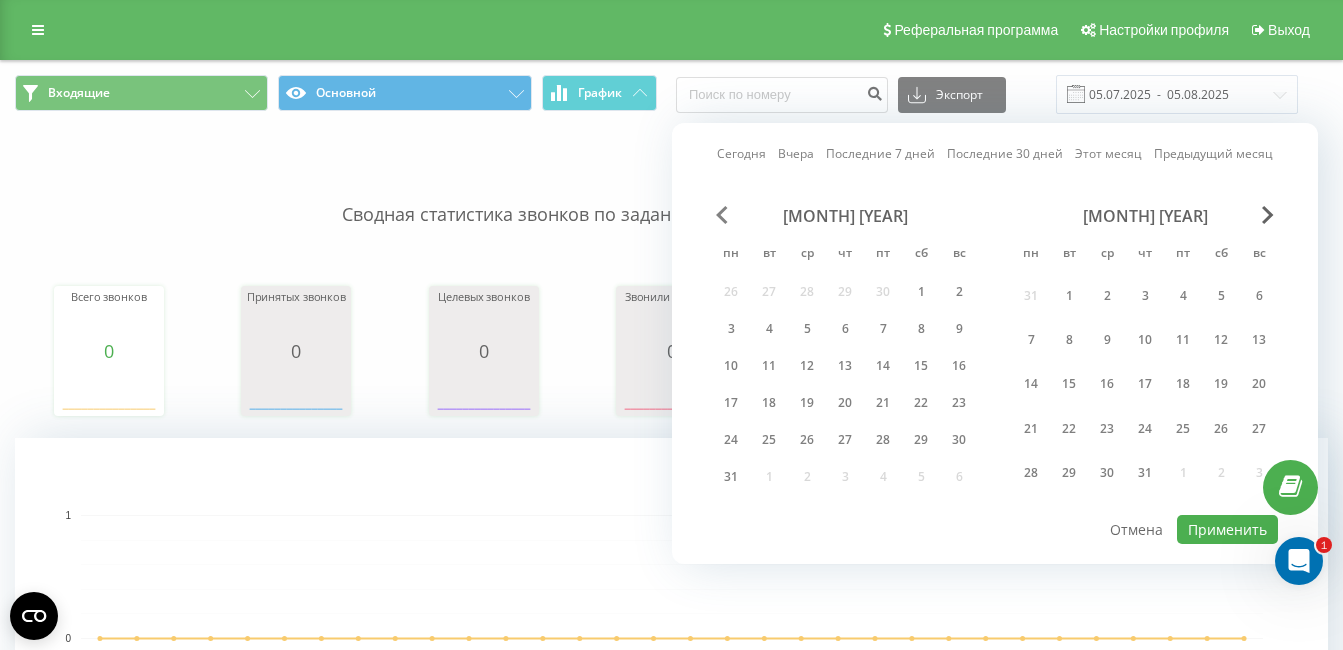 click at bounding box center (722, 215) 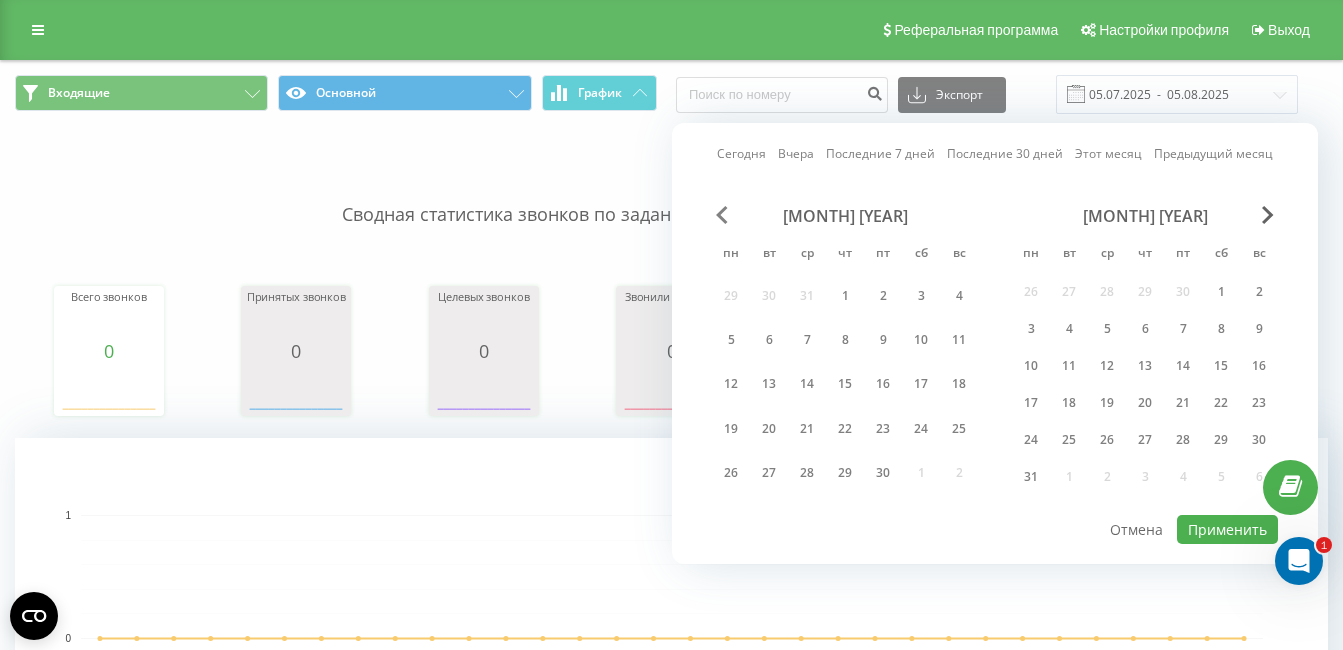 click at bounding box center (722, 215) 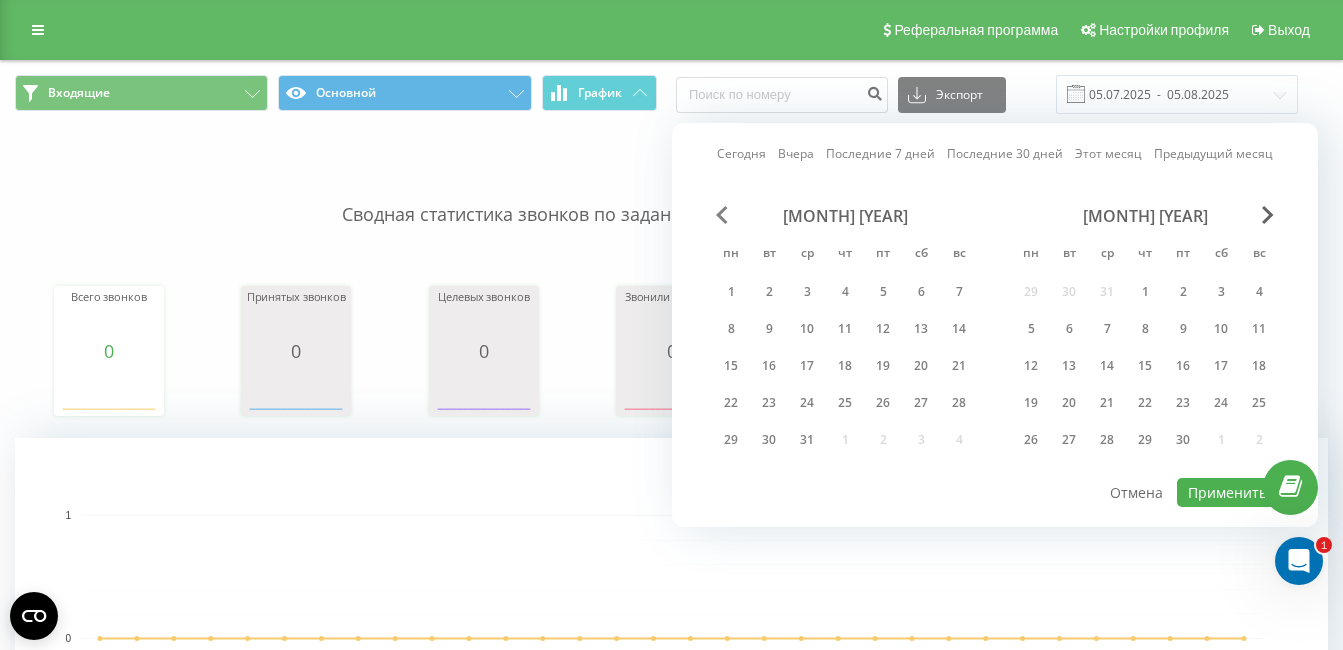 click at bounding box center [722, 215] 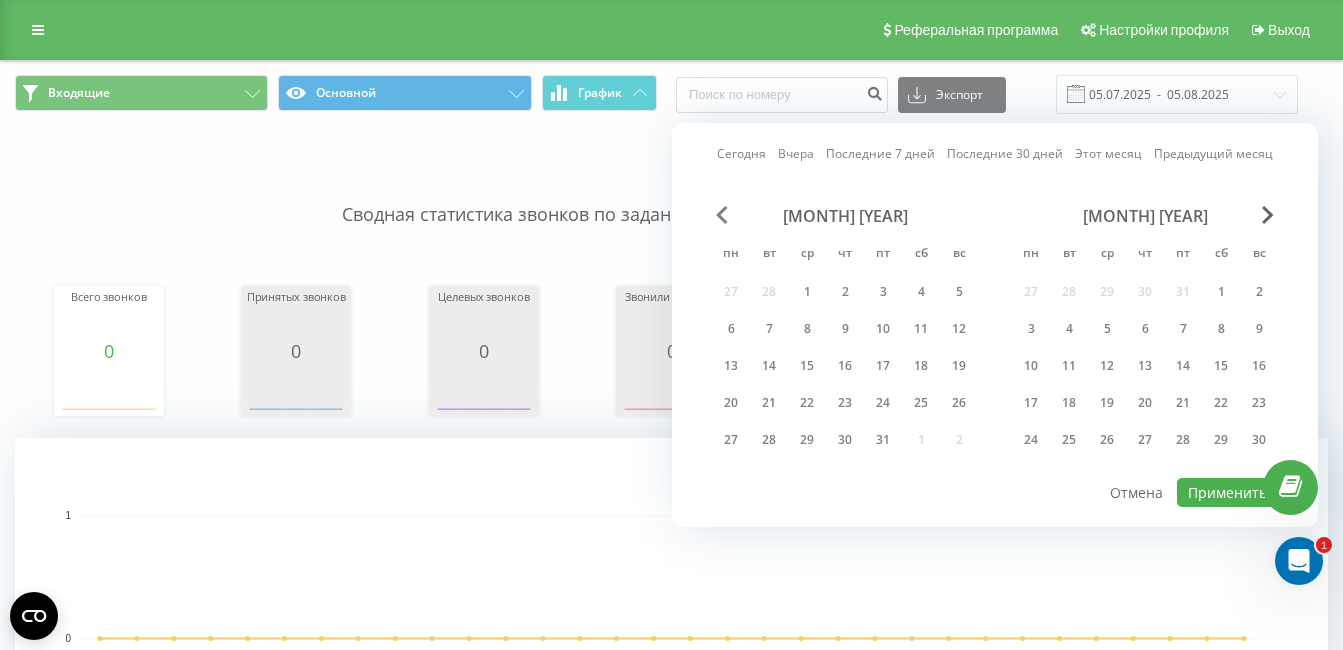 click at bounding box center (722, 215) 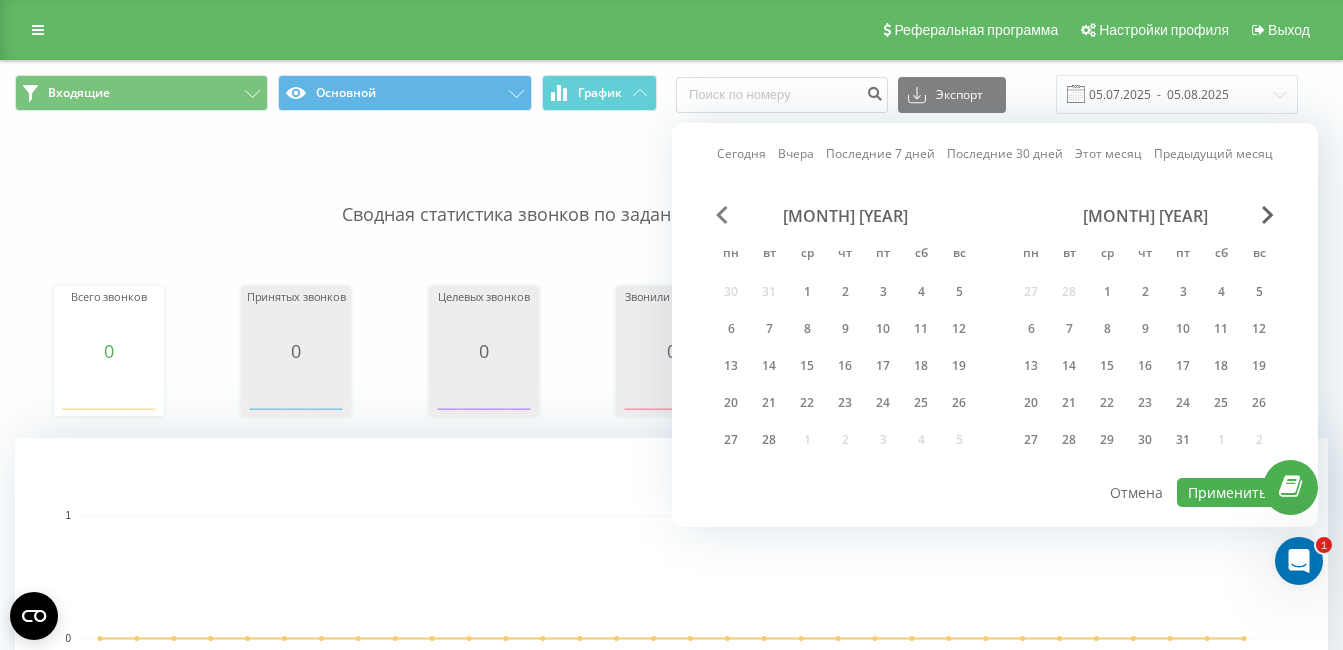 click at bounding box center [722, 215] 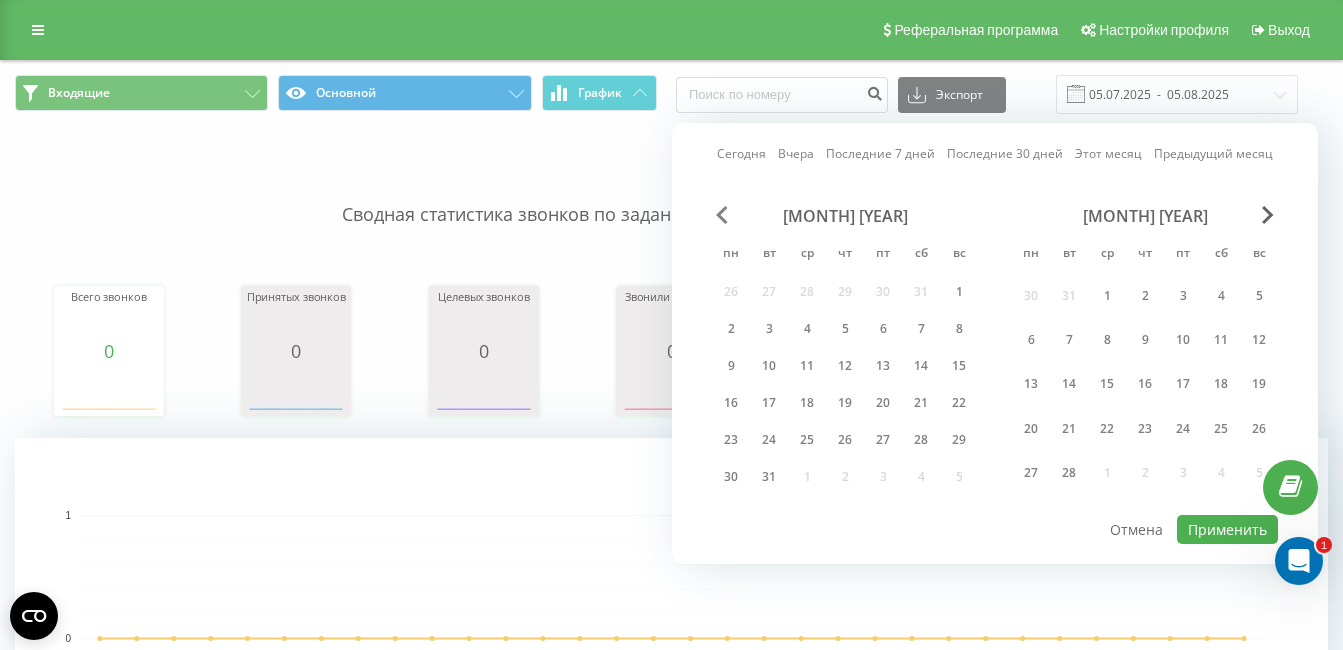 click at bounding box center [722, 215] 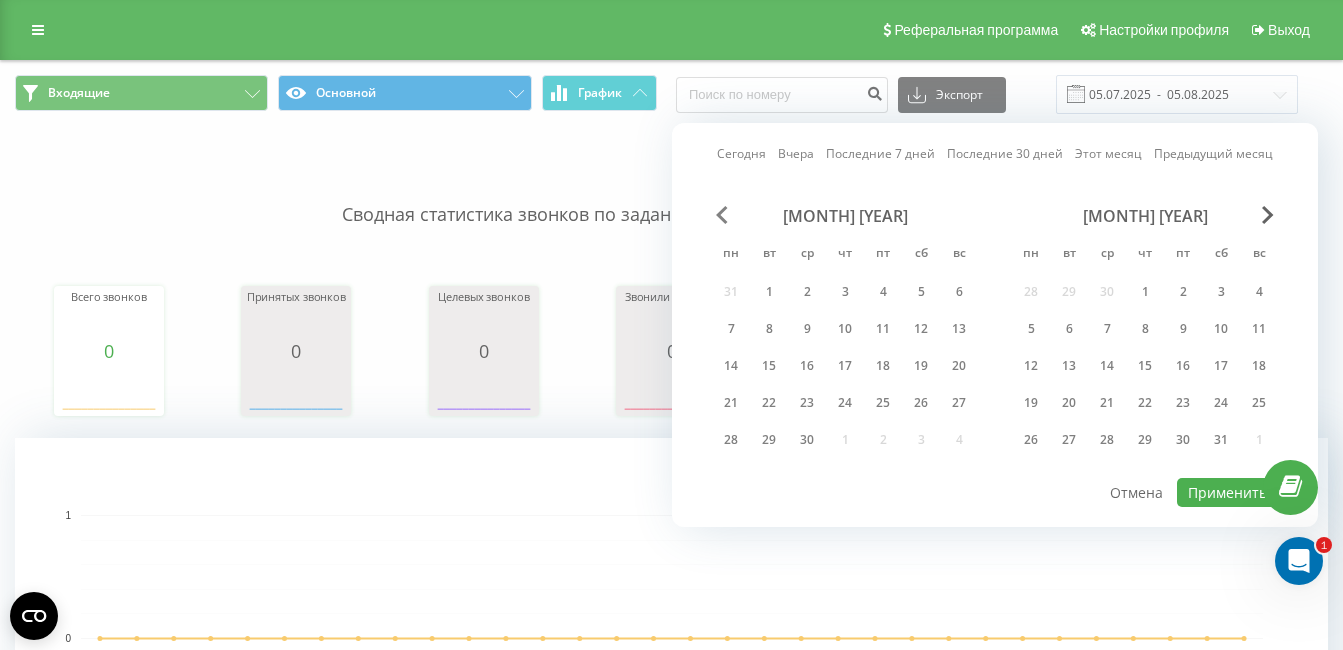 click at bounding box center (722, 215) 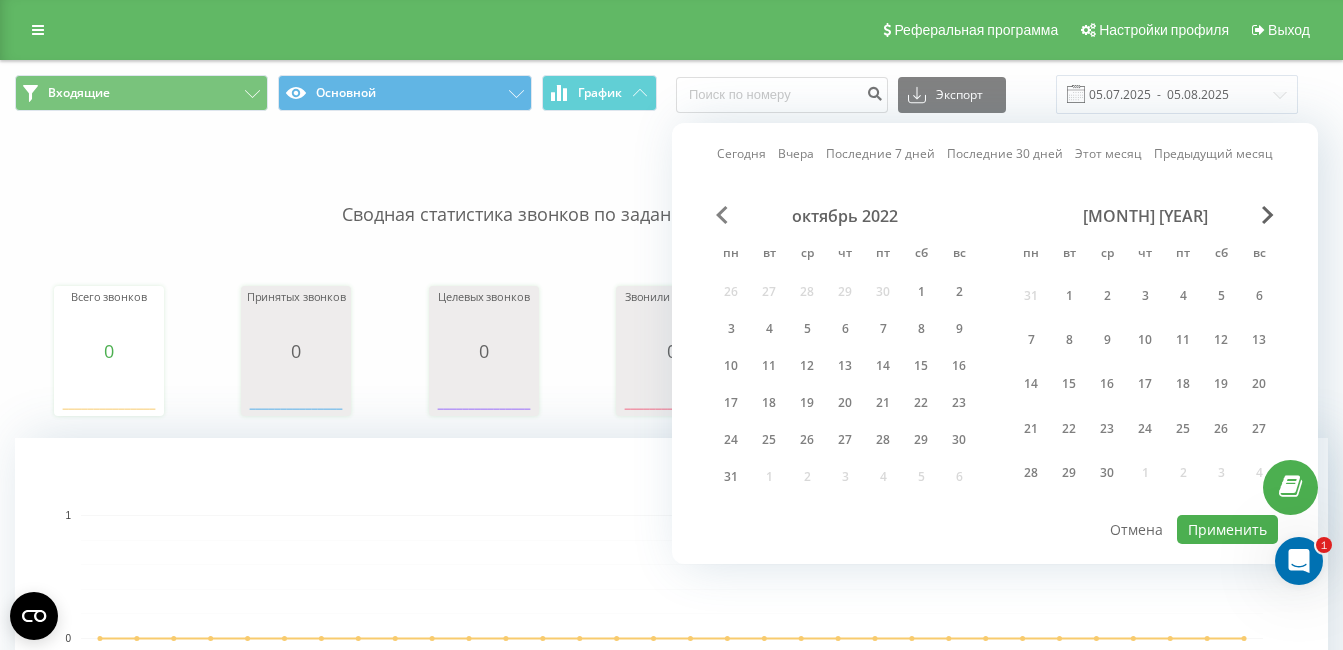 click at bounding box center (722, 215) 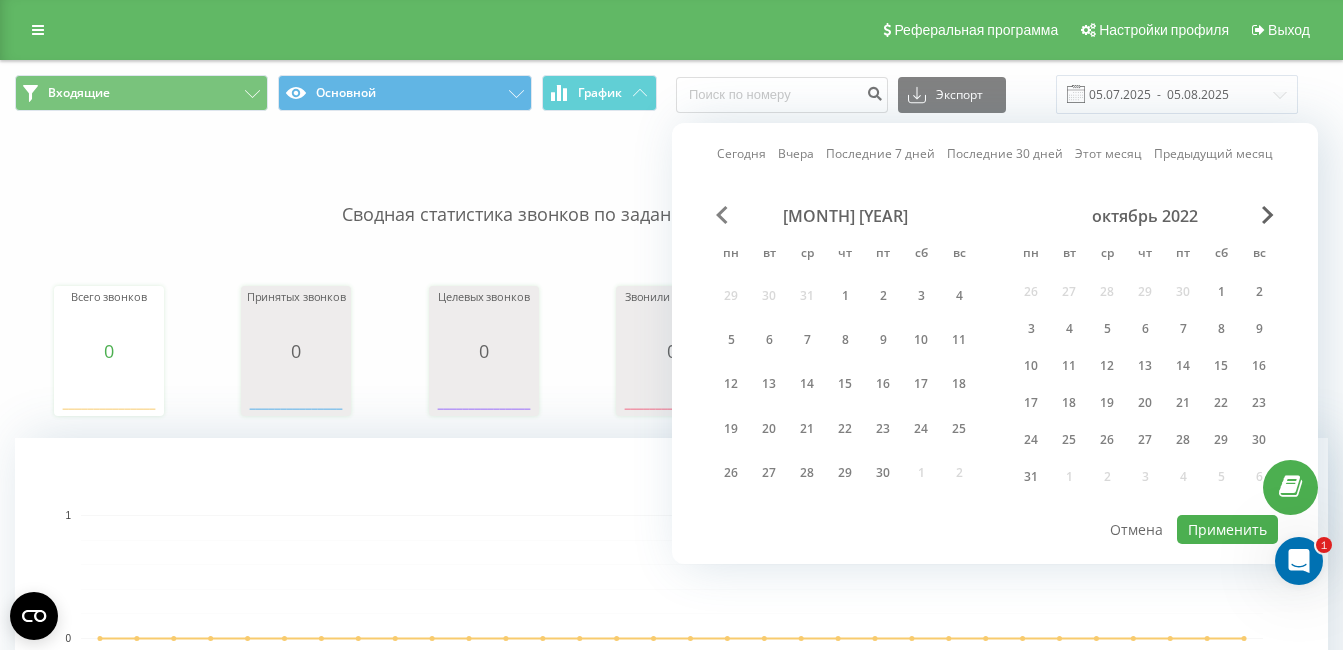 click at bounding box center [722, 215] 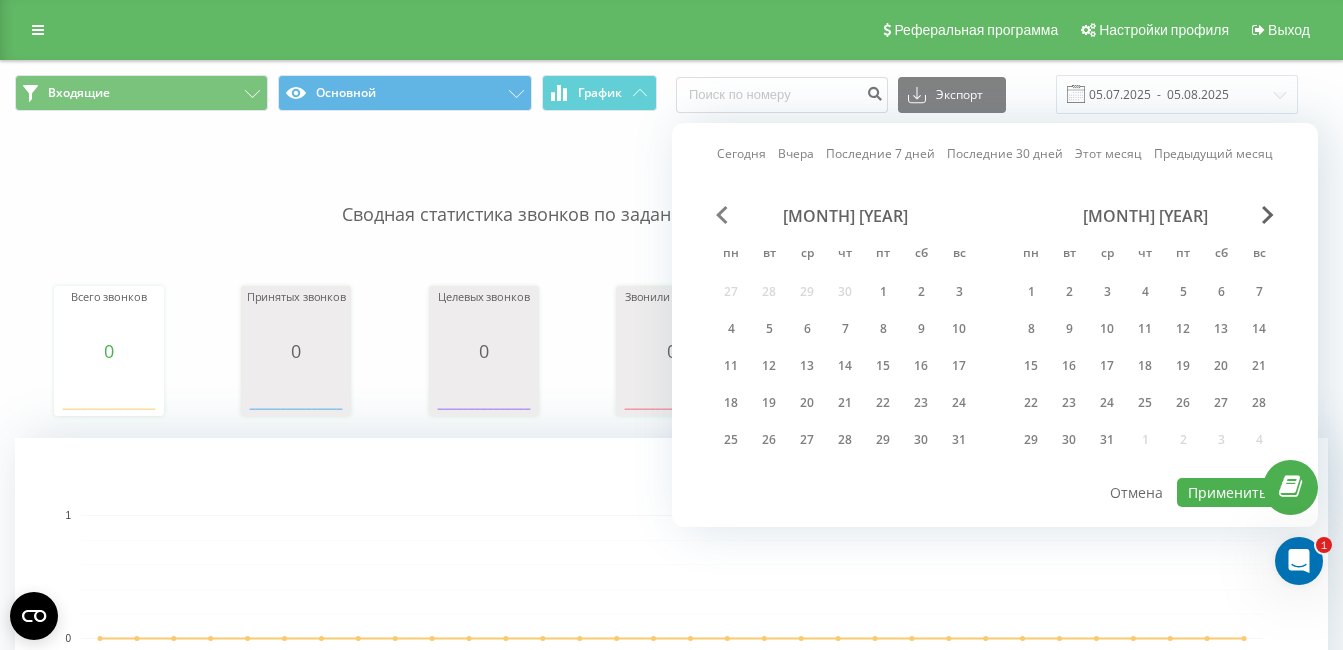 click at bounding box center [722, 215] 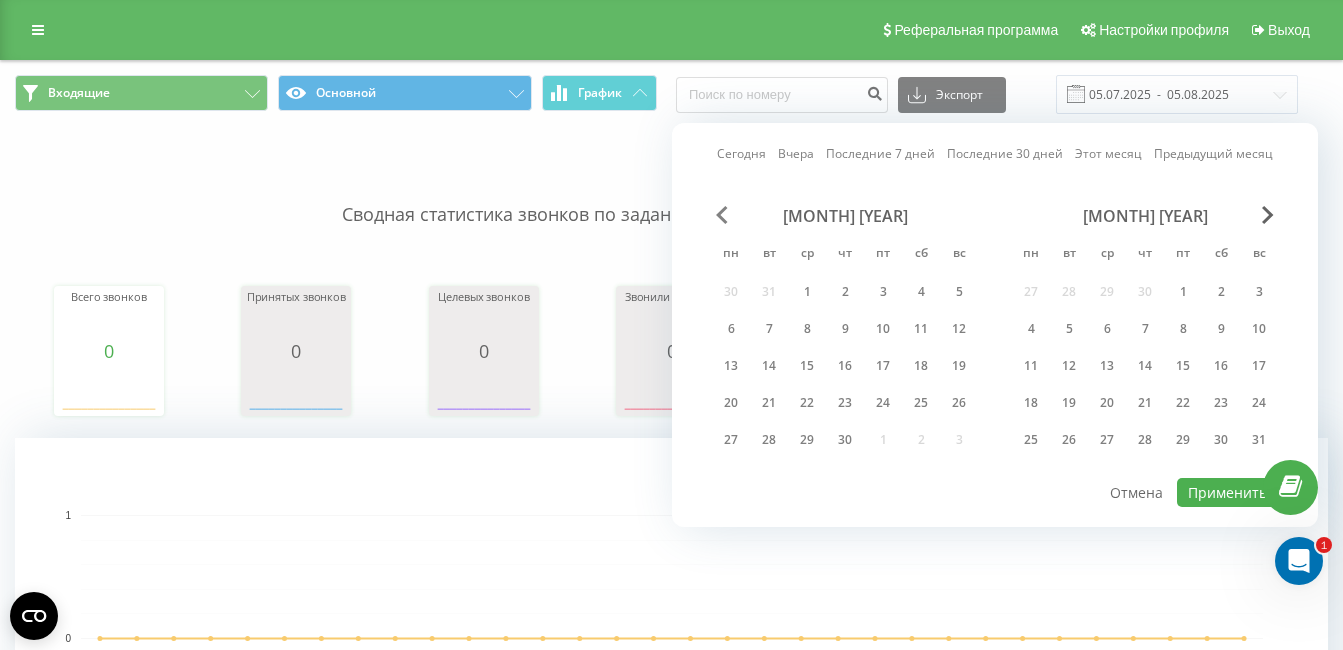 click at bounding box center (722, 215) 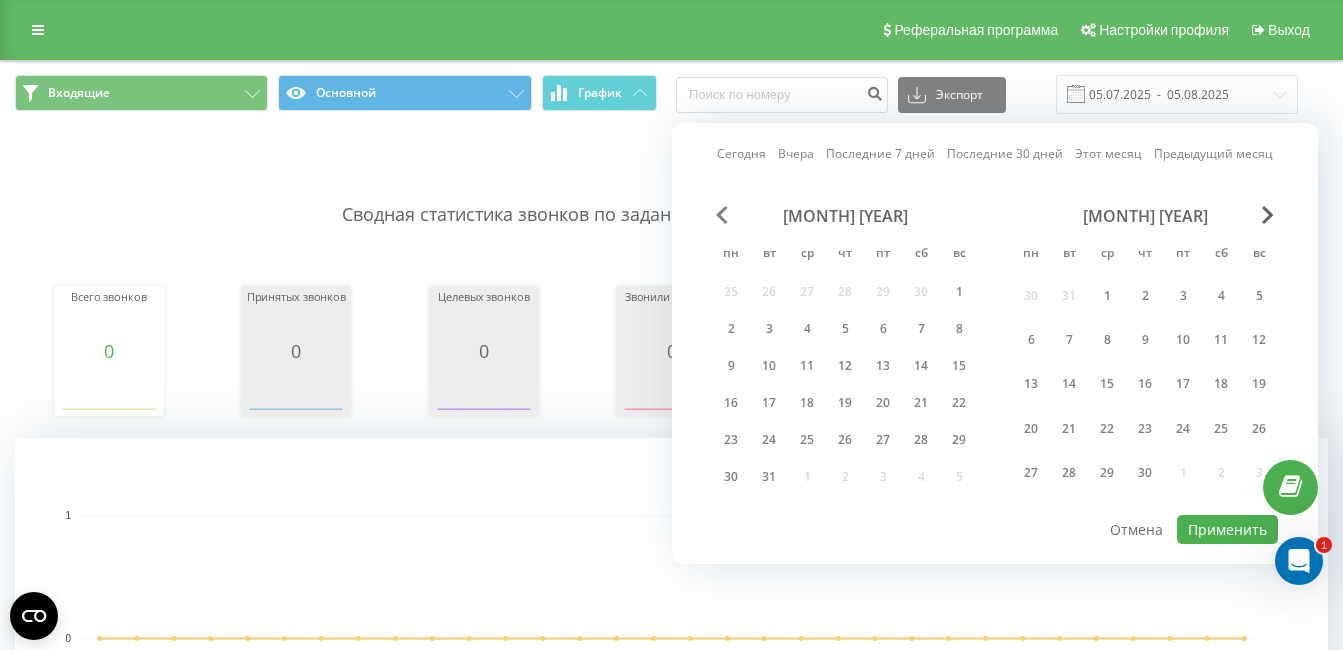 click at bounding box center (722, 215) 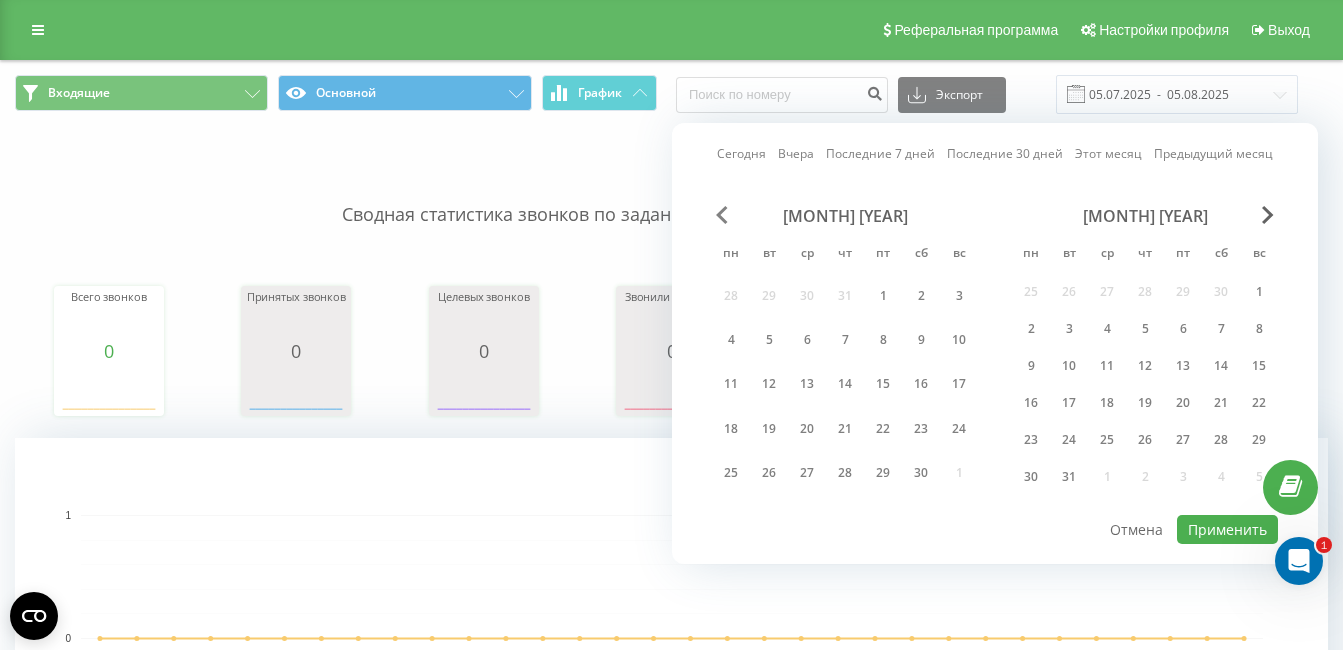 click at bounding box center (722, 215) 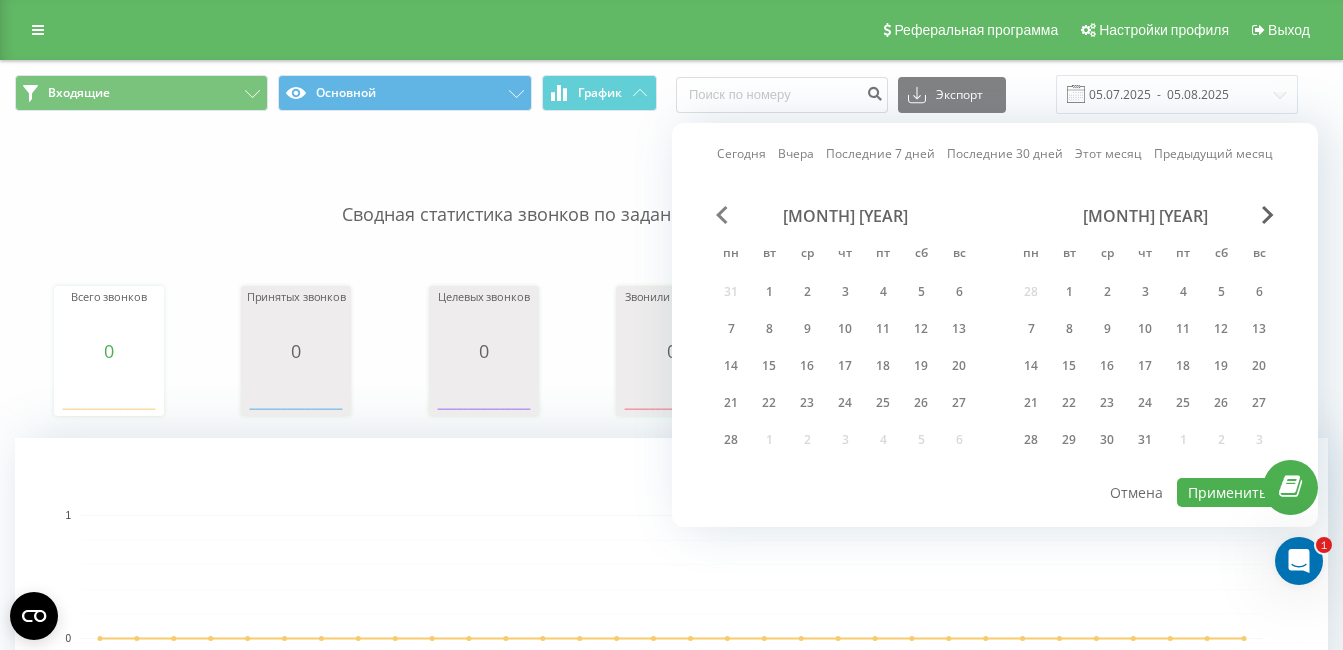 click at bounding box center [722, 215] 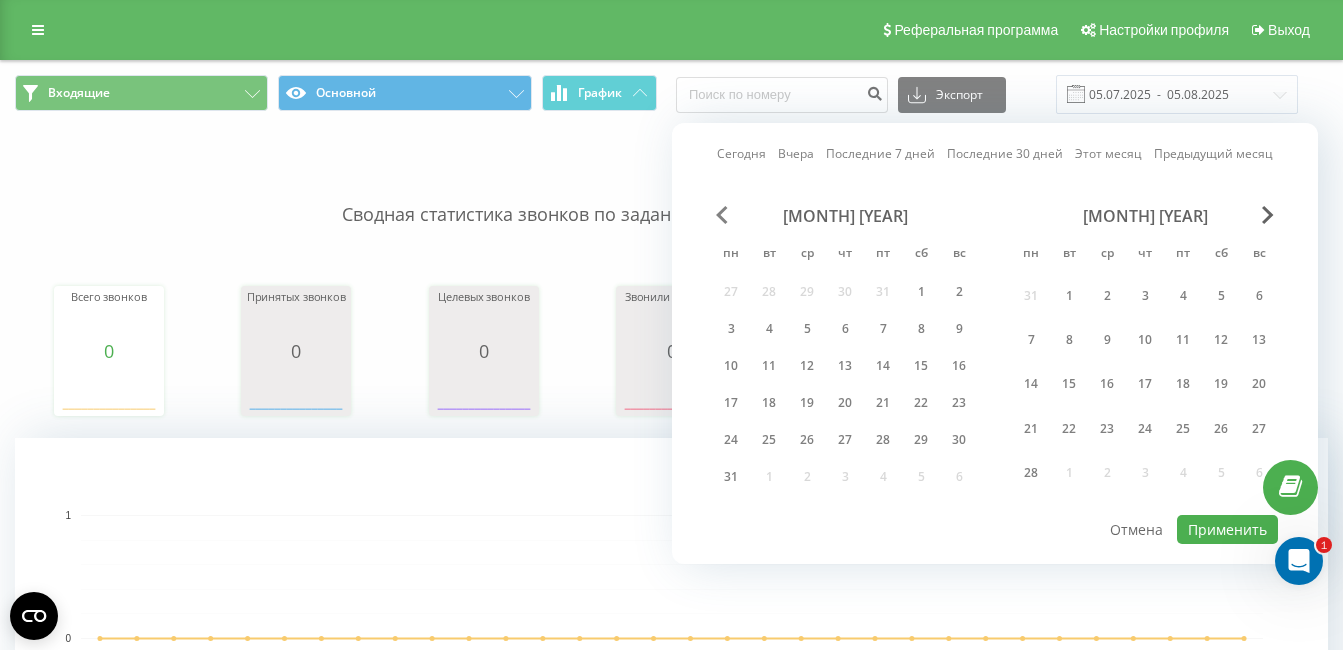 click at bounding box center (722, 215) 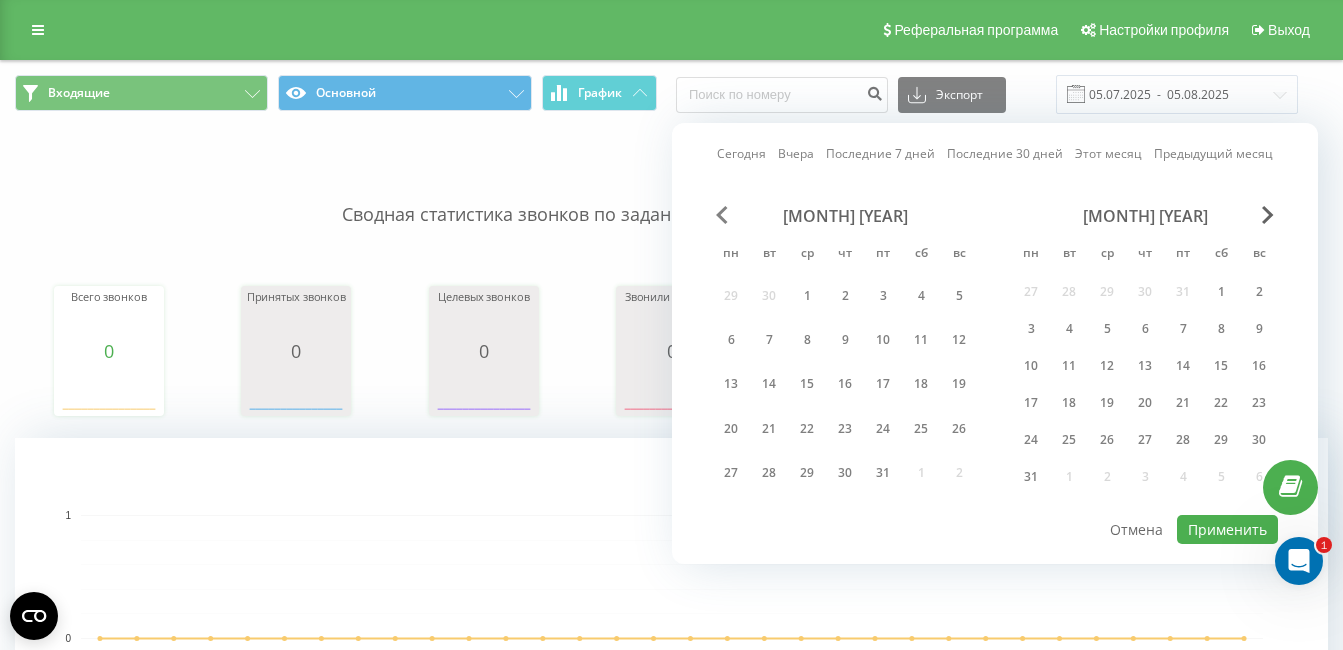 click at bounding box center [722, 215] 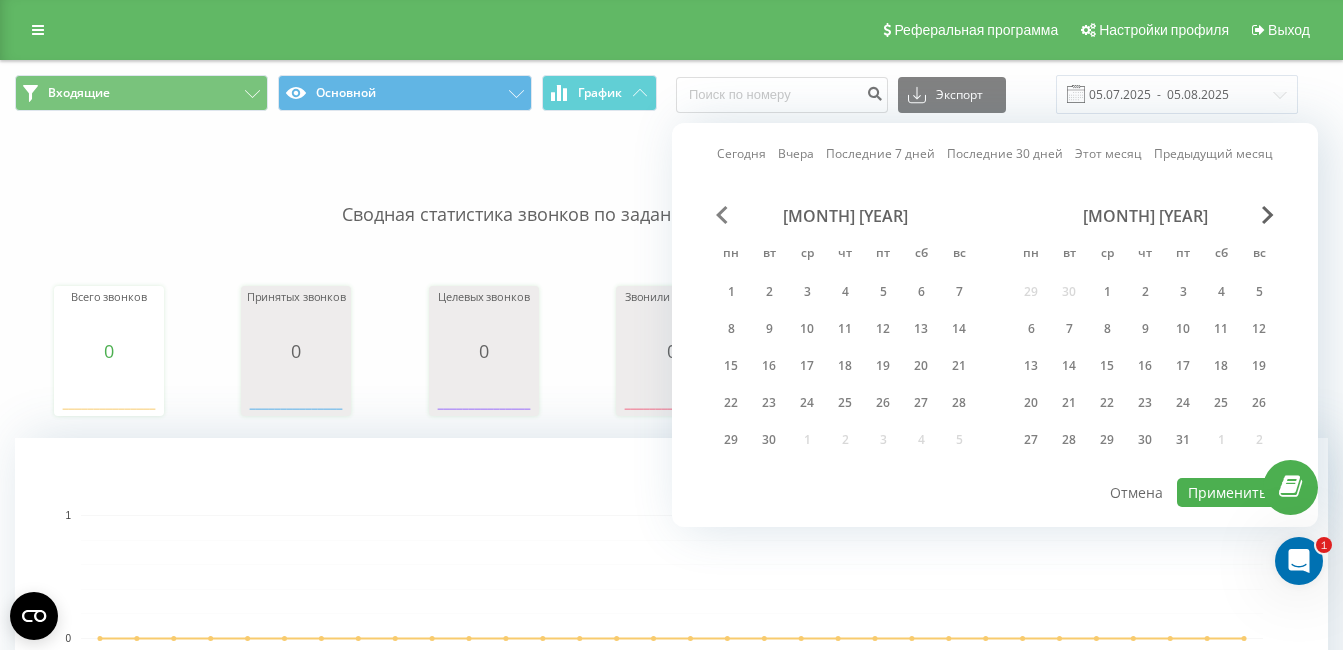 click at bounding box center [722, 215] 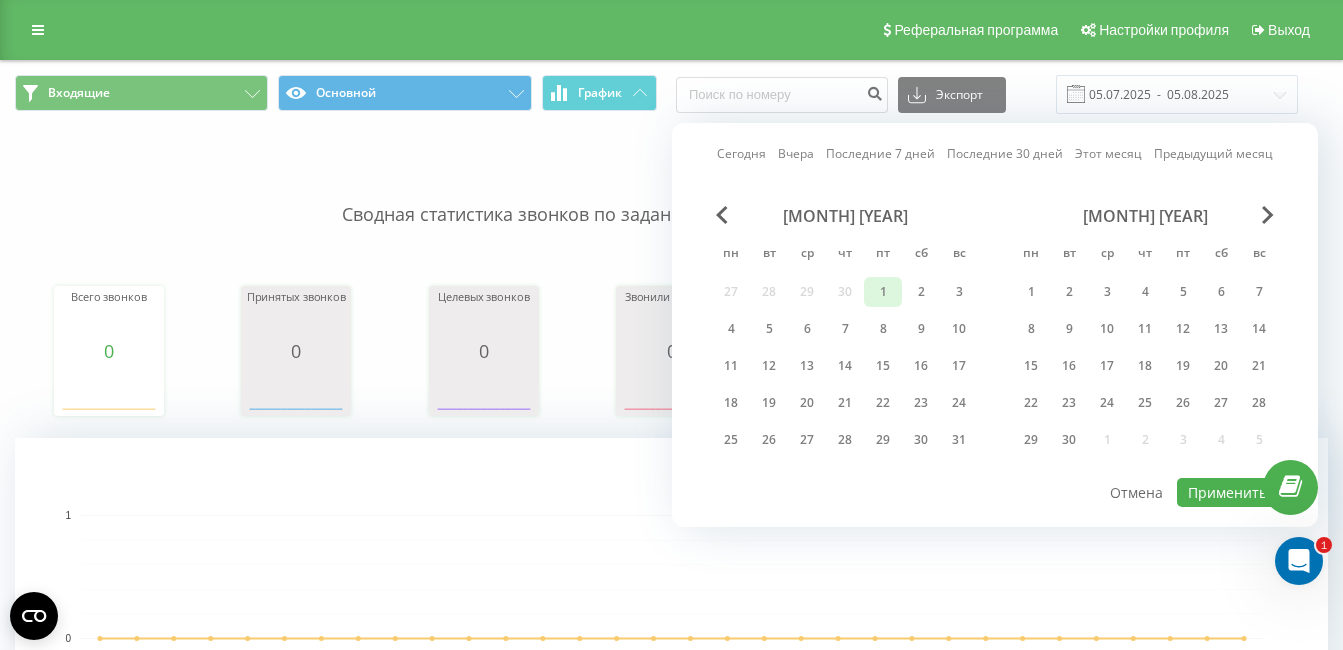 click on "1" at bounding box center (883, 292) 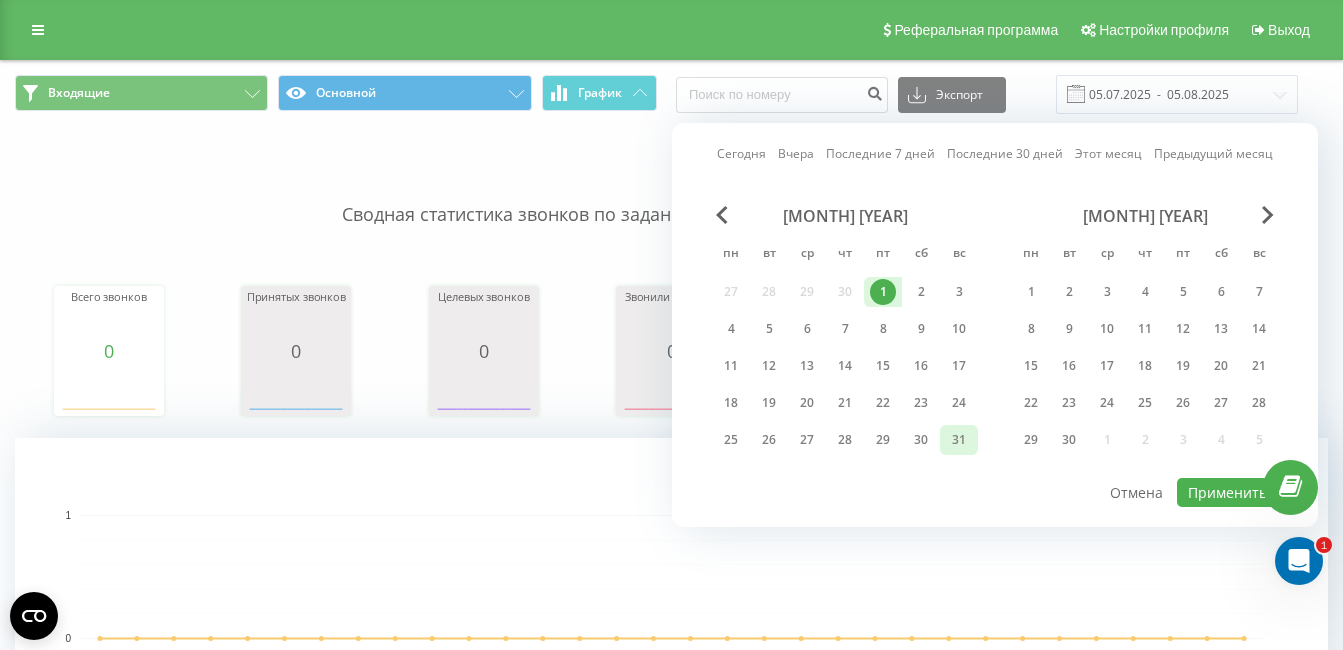 click on "31" at bounding box center (959, 440) 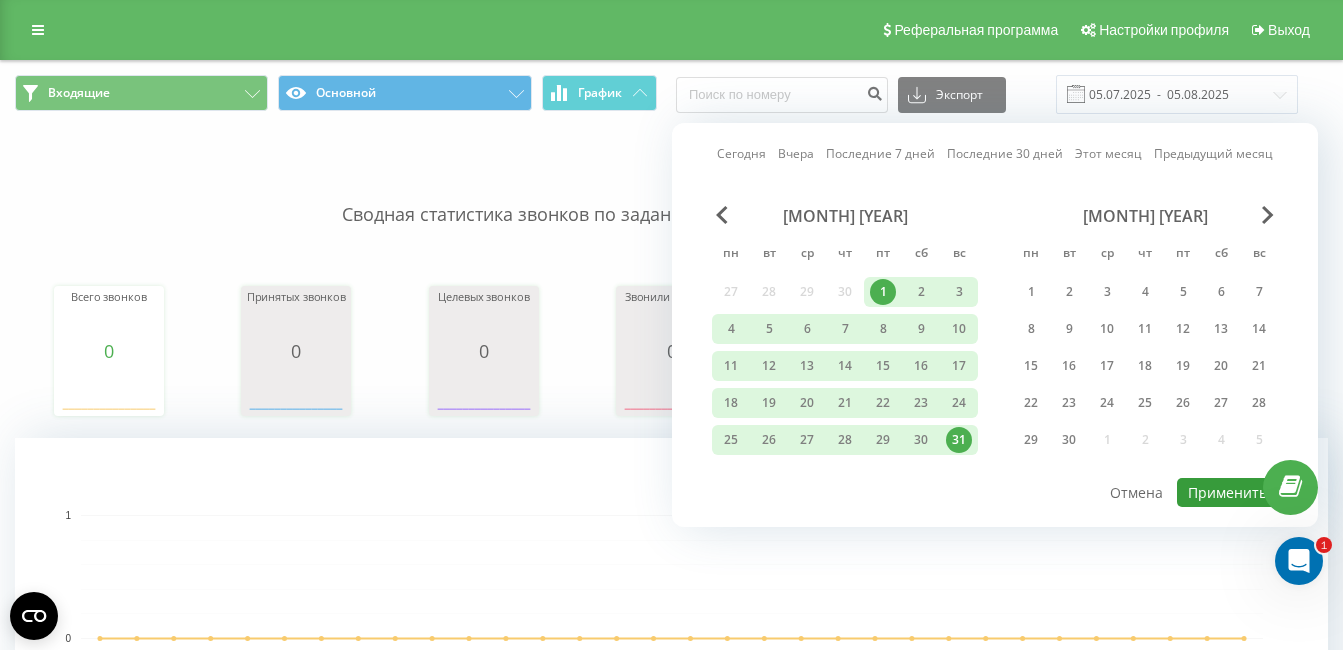 click on "Применить" at bounding box center (1227, 492) 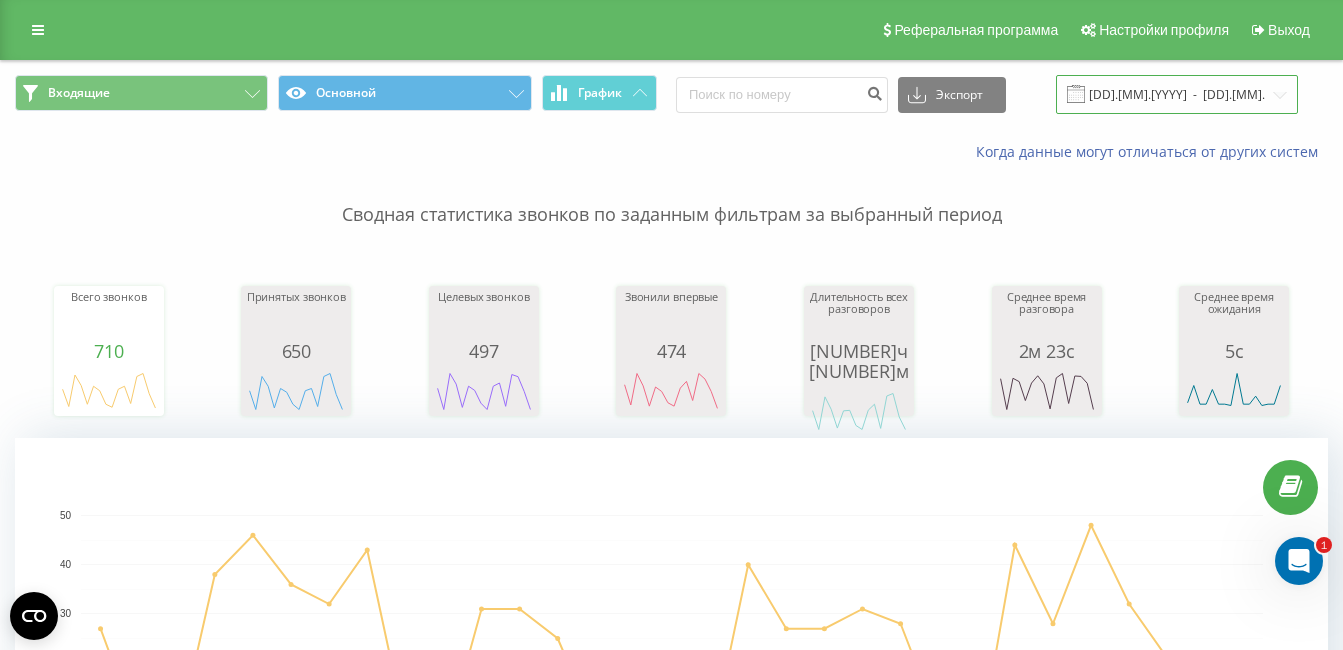 click on "[DD].[MM].[YYYY]  -  [DD].[MM].[YYYY]" at bounding box center [1177, 94] 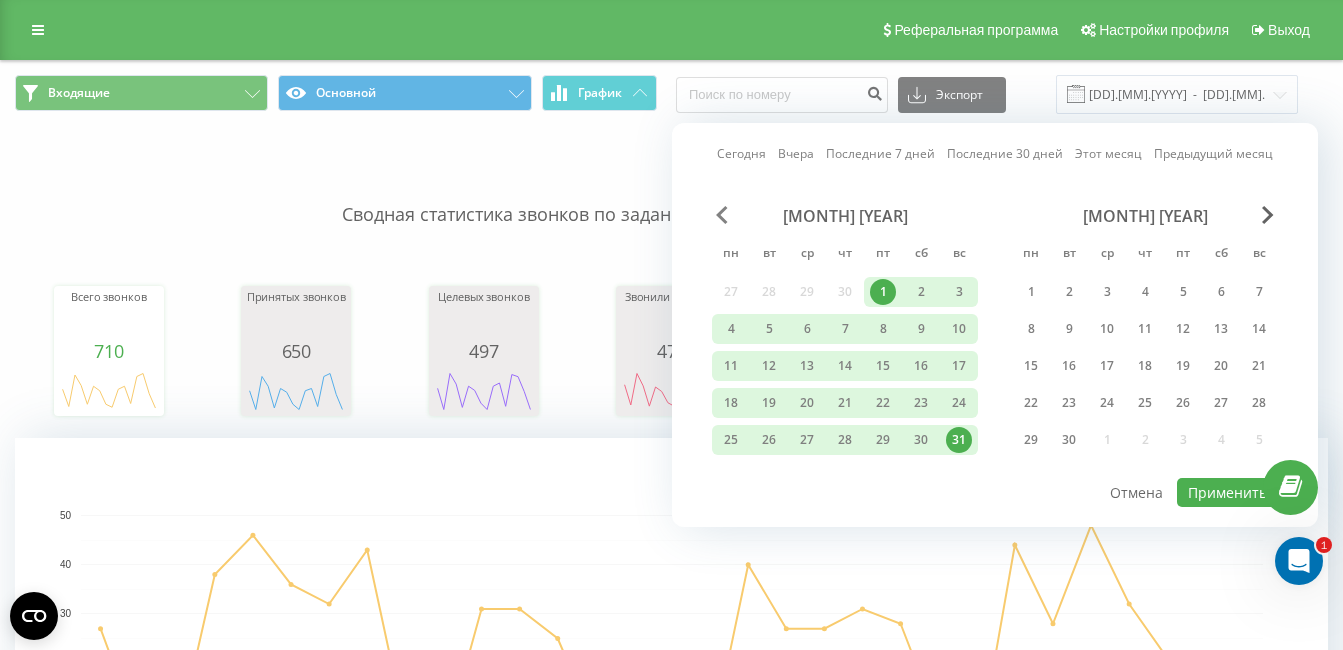 click at bounding box center (722, 215) 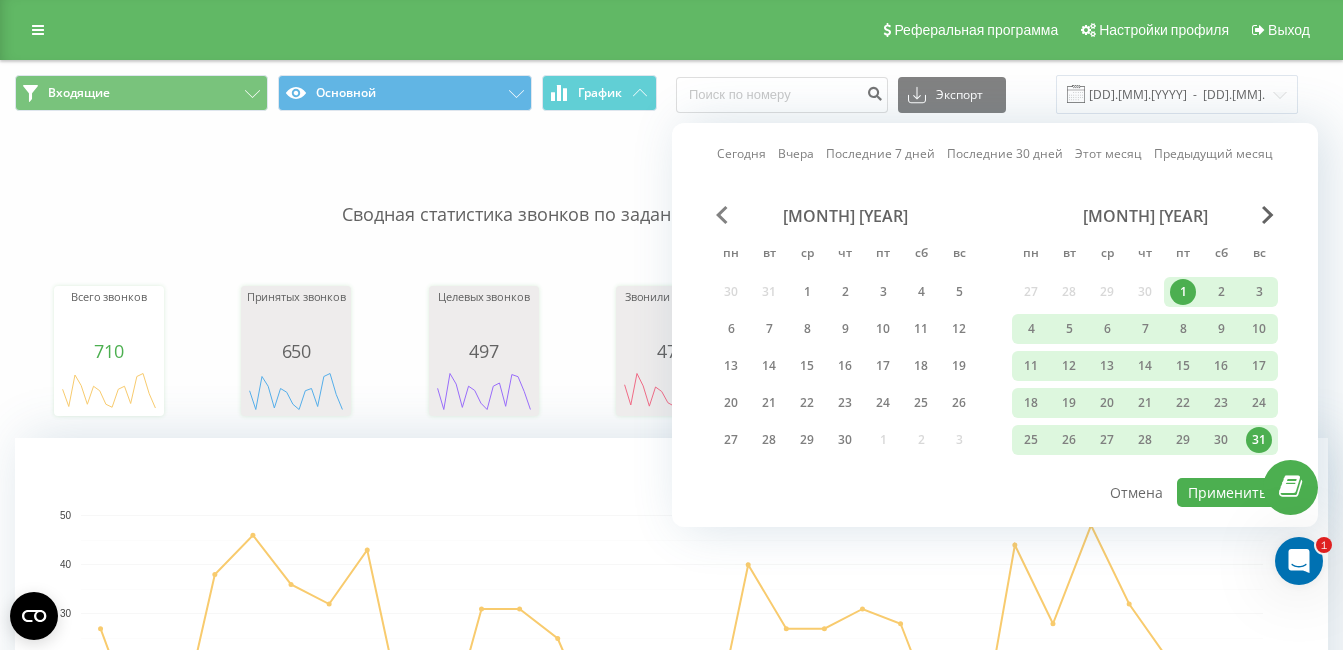 click at bounding box center (722, 215) 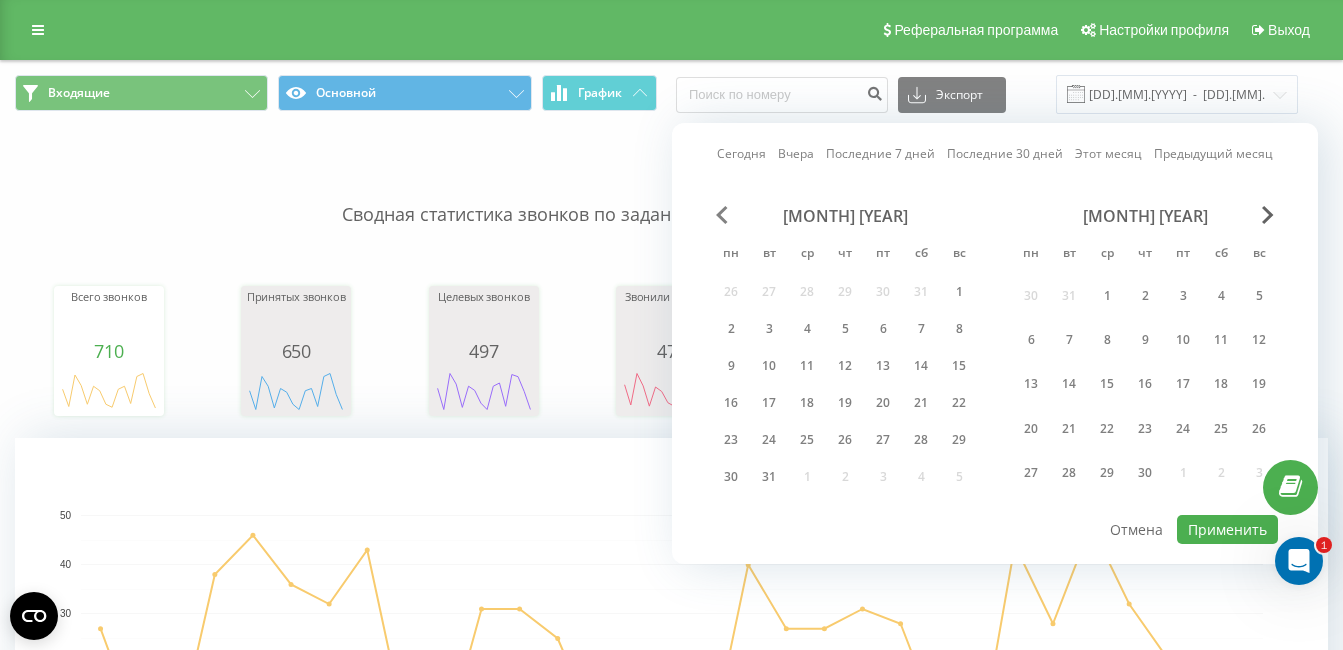 click at bounding box center [722, 215] 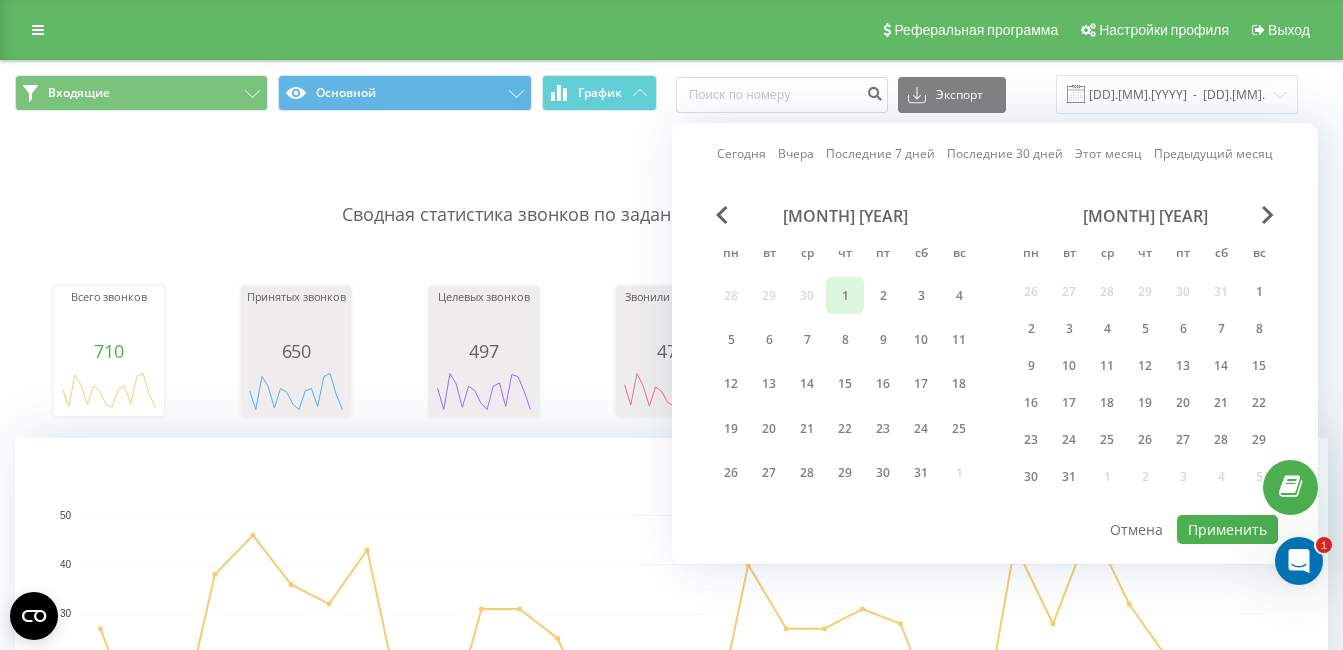click on "1" at bounding box center (845, 296) 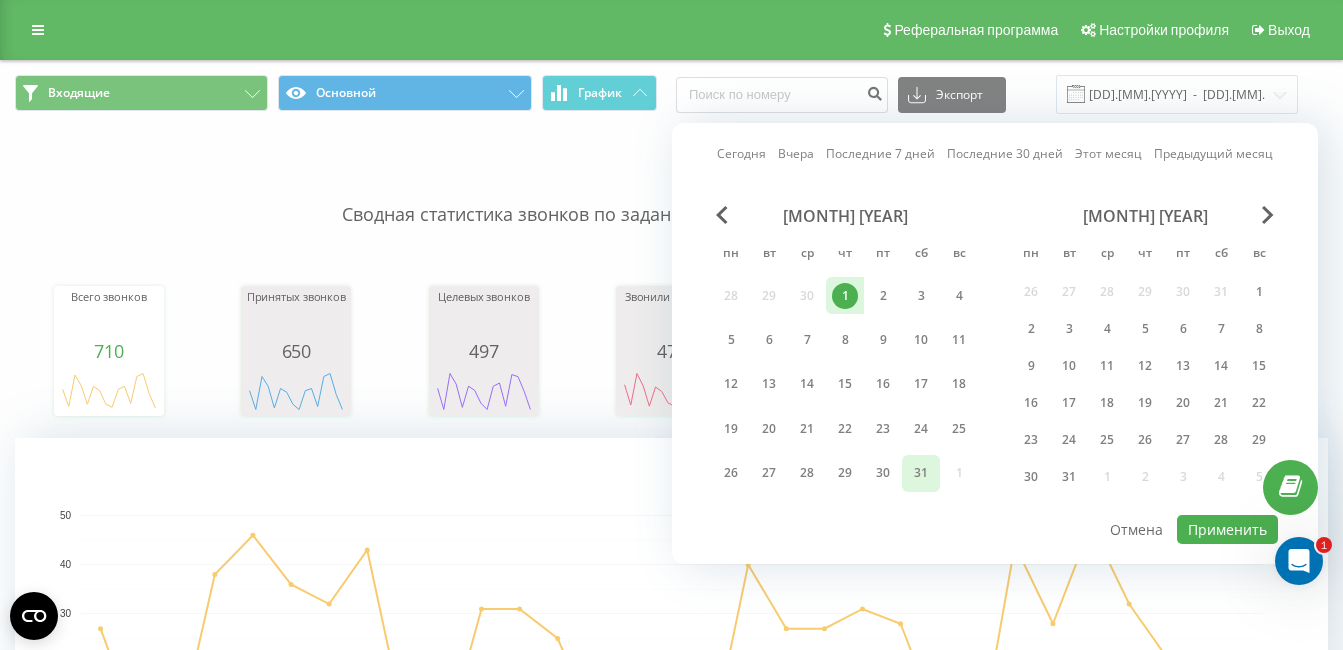 click on "31" at bounding box center (921, 473) 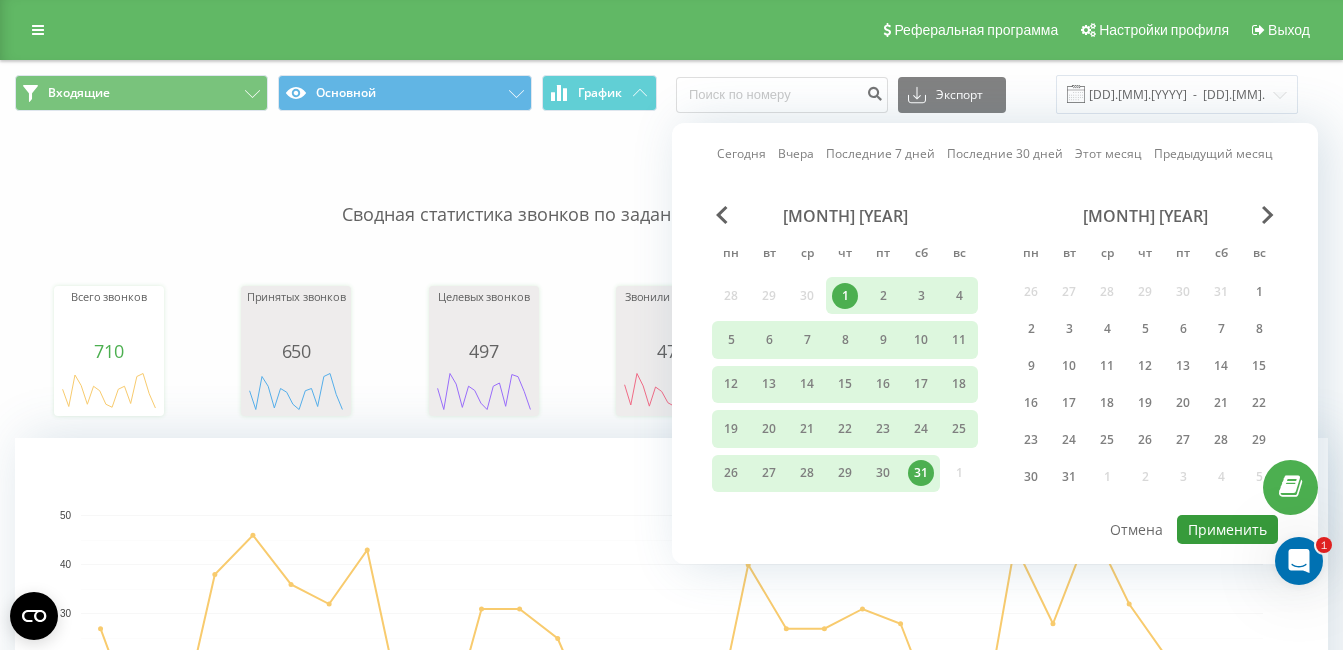 click on "Применить" at bounding box center (1227, 529) 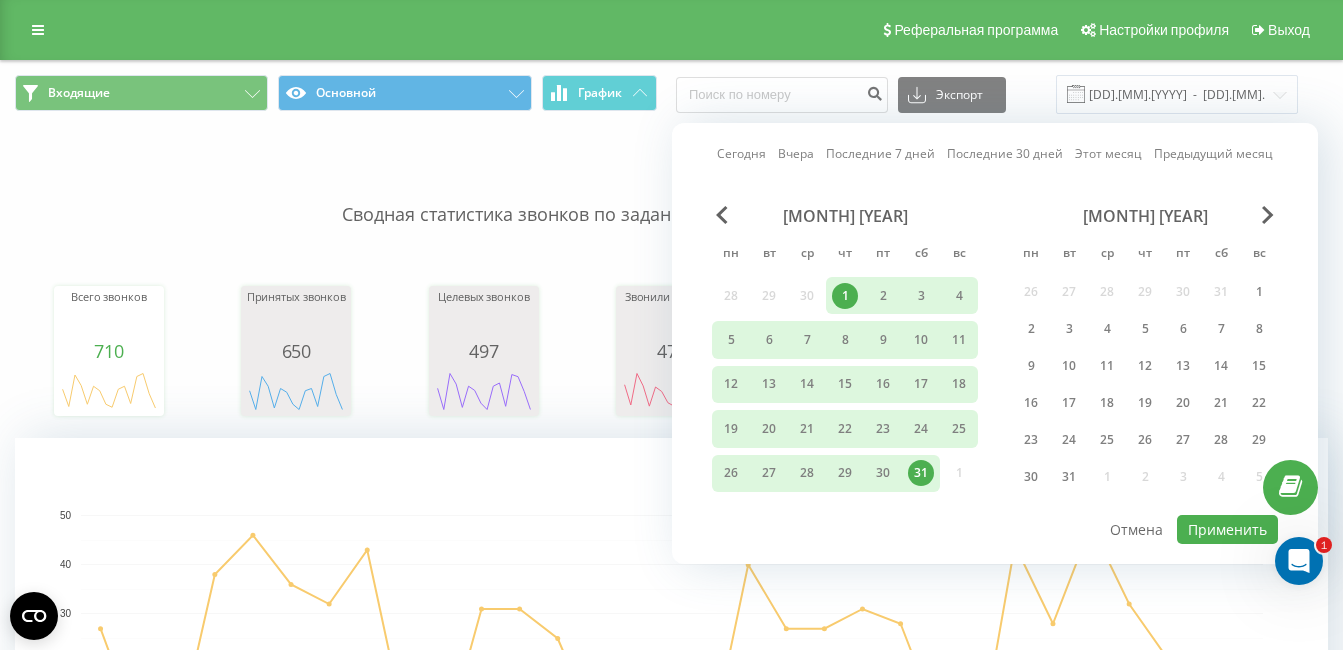 type on "[DD].[MM].[YYYY]  -  [DD].[MM].[YYYY]" 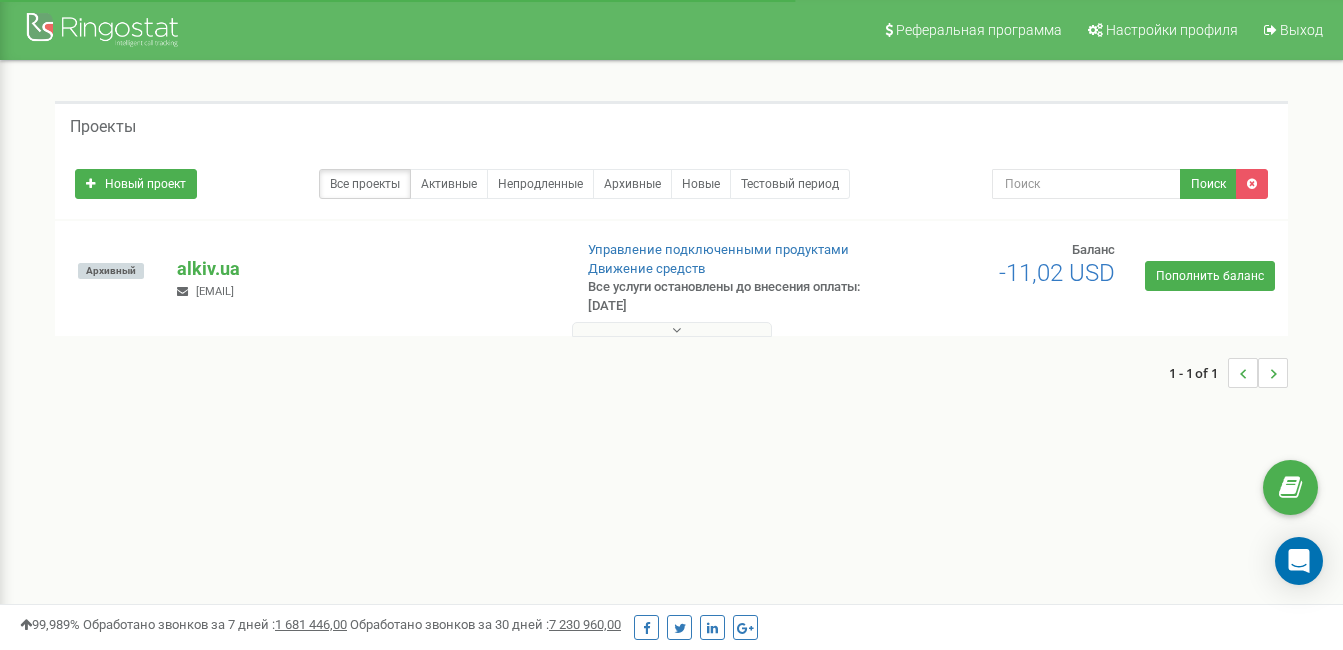 scroll, scrollTop: 0, scrollLeft: 0, axis: both 